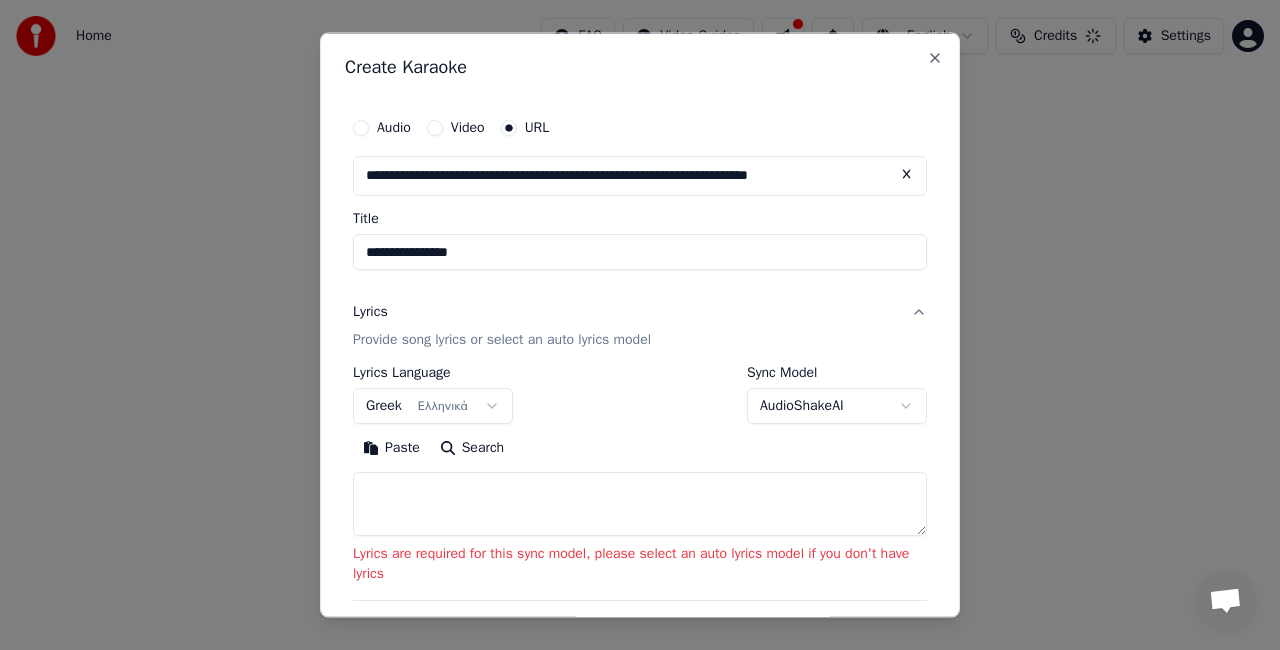 select on "**" 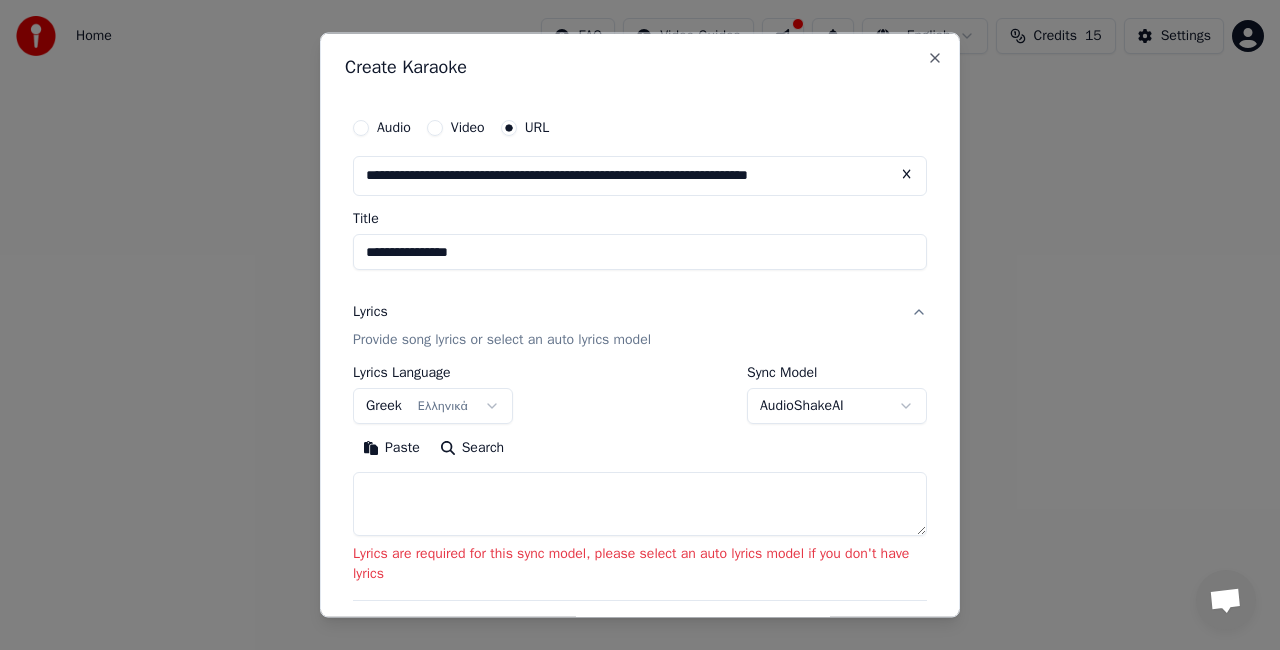 scroll, scrollTop: 0, scrollLeft: 0, axis: both 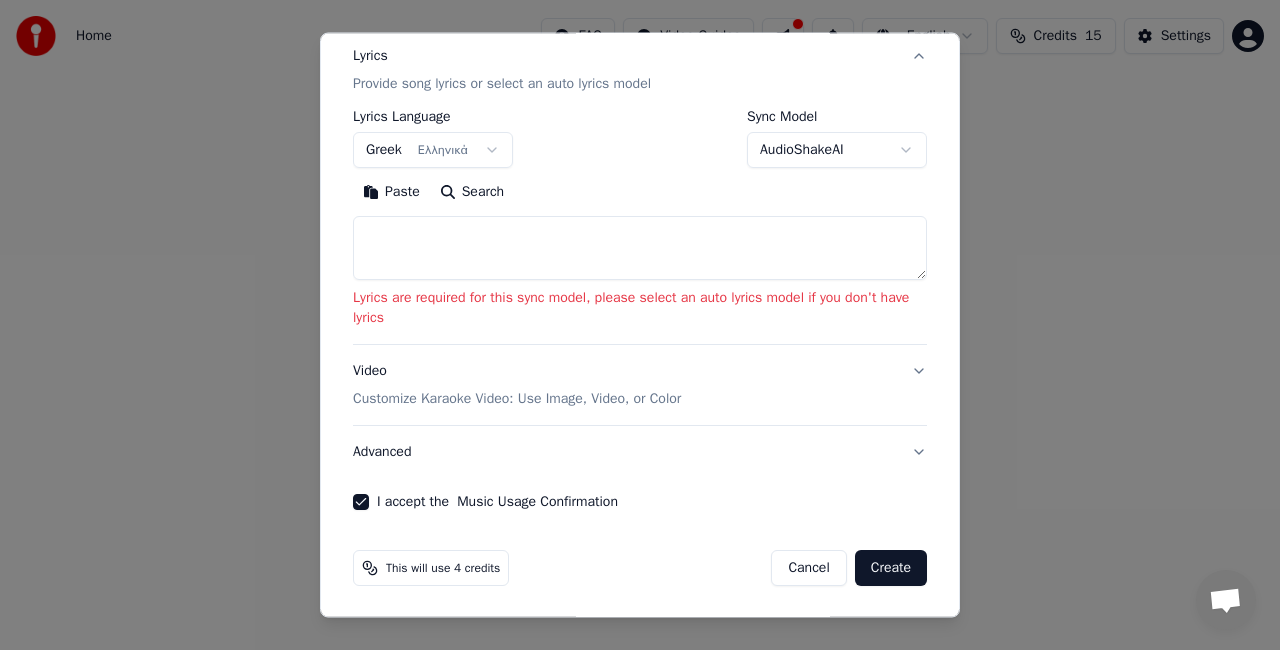 click at bounding box center (640, 248) 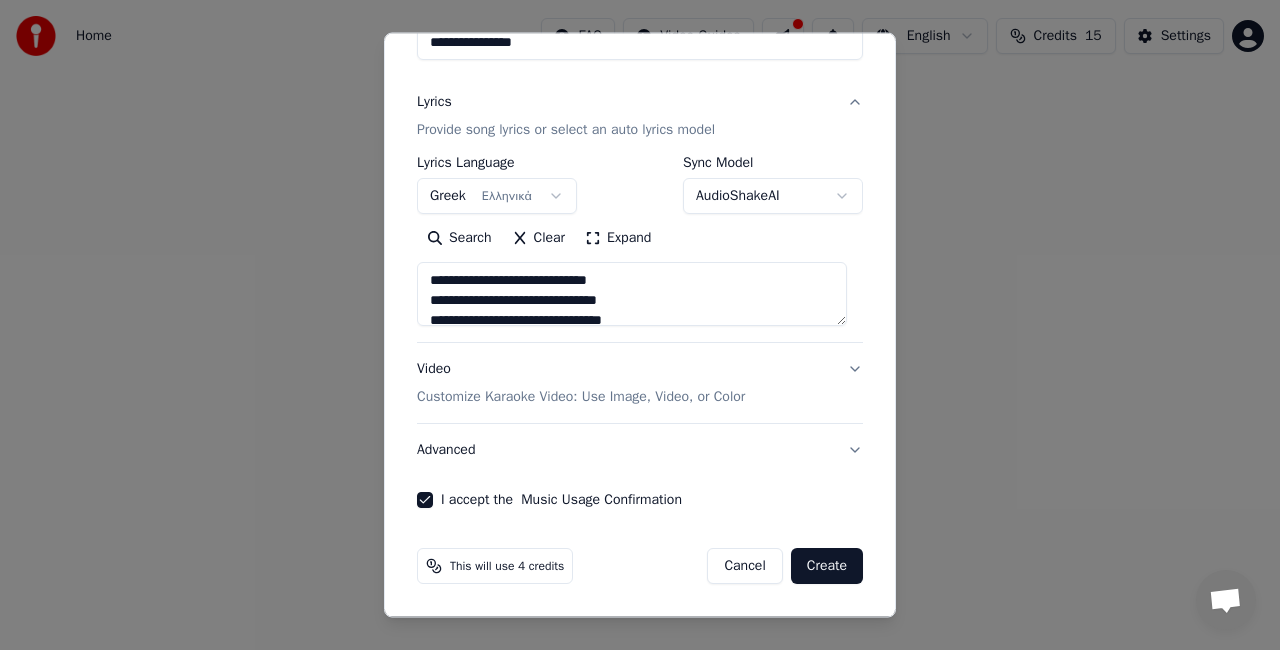 scroll, scrollTop: 164, scrollLeft: 0, axis: vertical 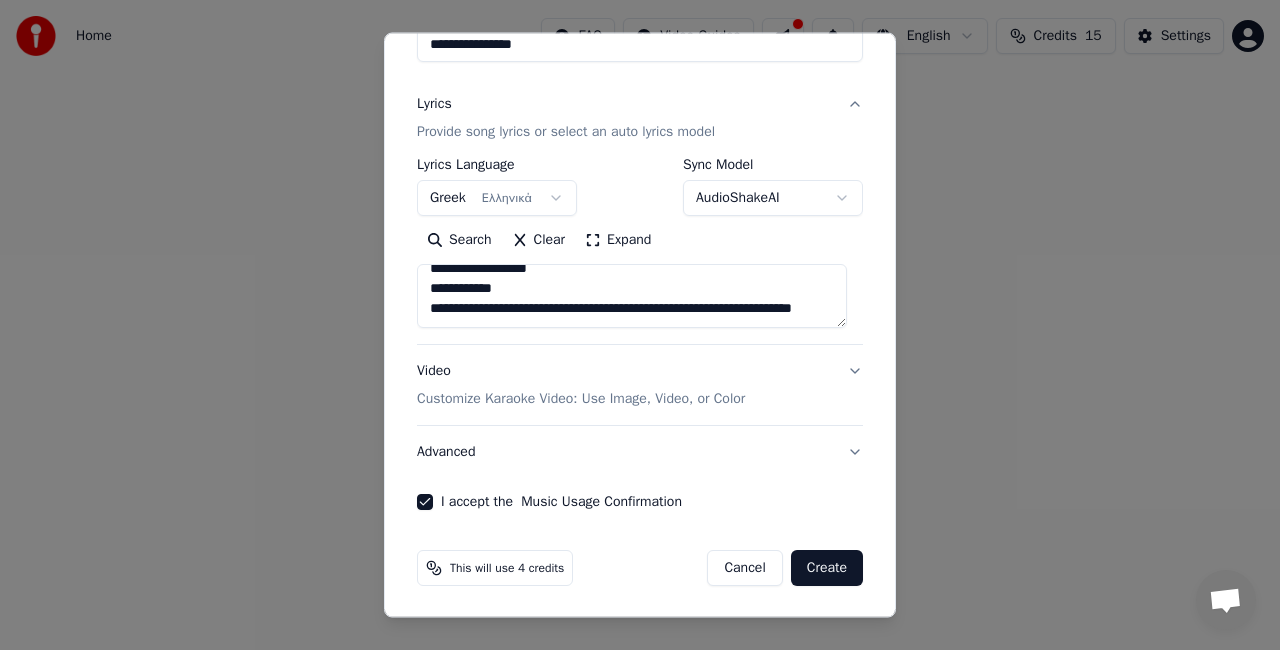 drag, startPoint x: 500, startPoint y: 304, endPoint x: 450, endPoint y: 287, distance: 52.810986 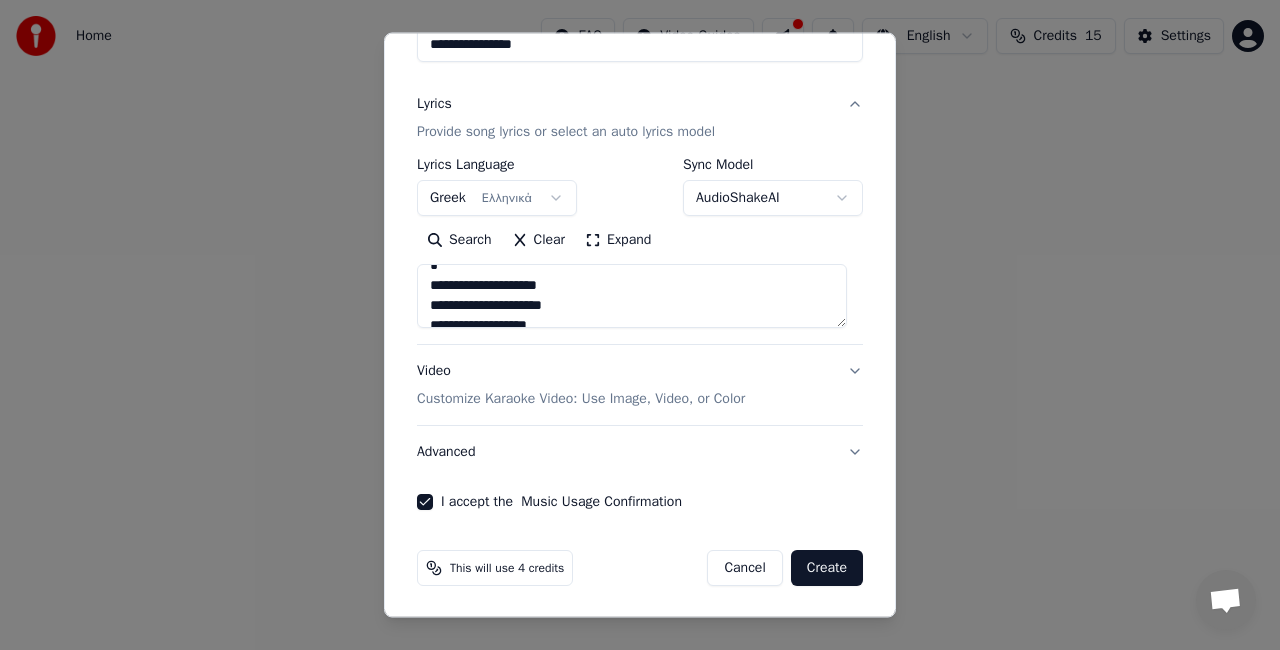 scroll, scrollTop: 173, scrollLeft: 0, axis: vertical 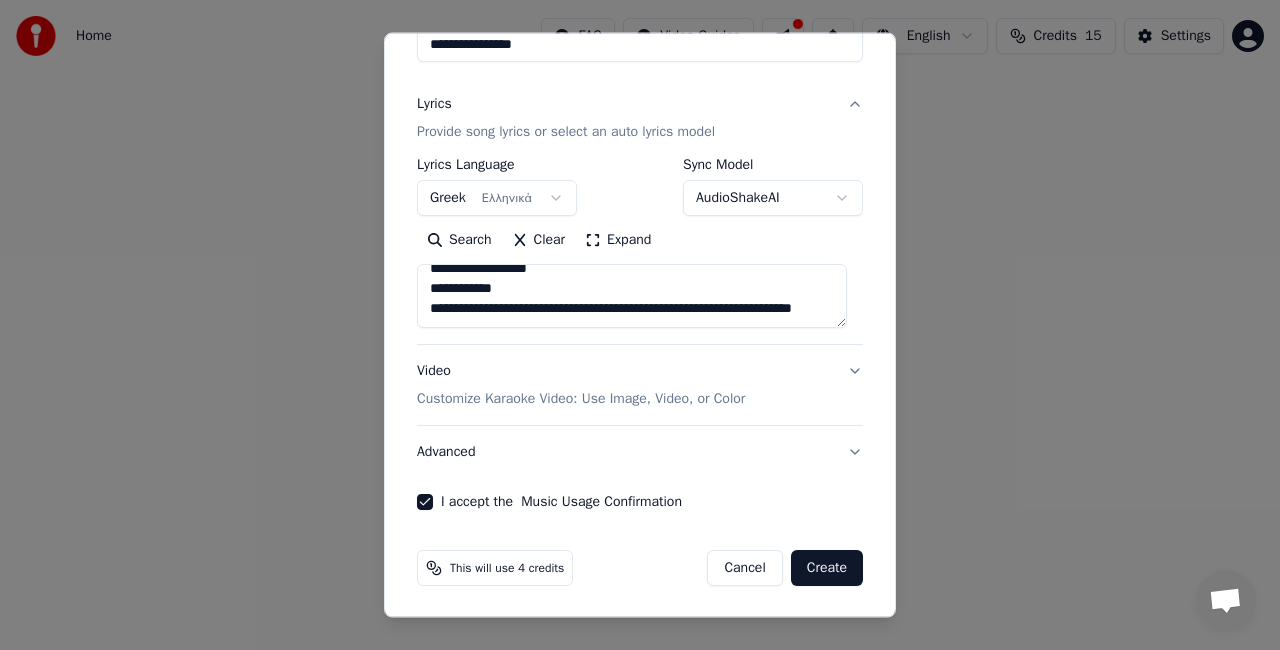 drag, startPoint x: 519, startPoint y: 324, endPoint x: 432, endPoint y: 277, distance: 98.88377 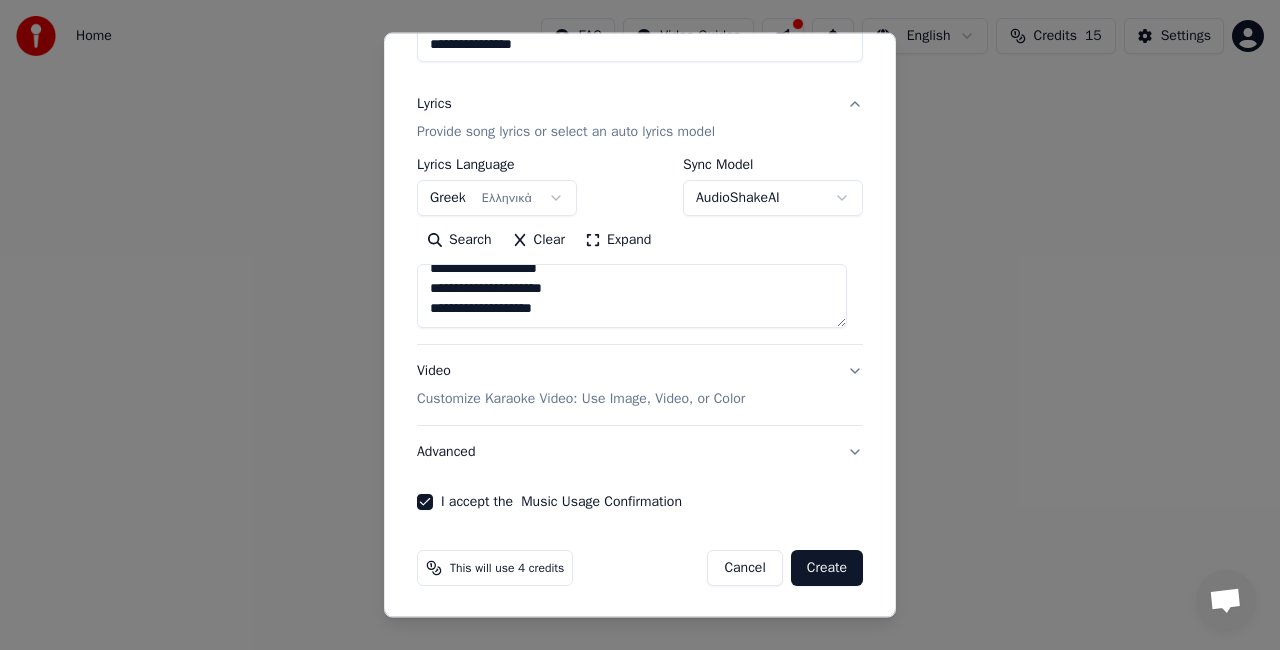 scroll, scrollTop: 133, scrollLeft: 0, axis: vertical 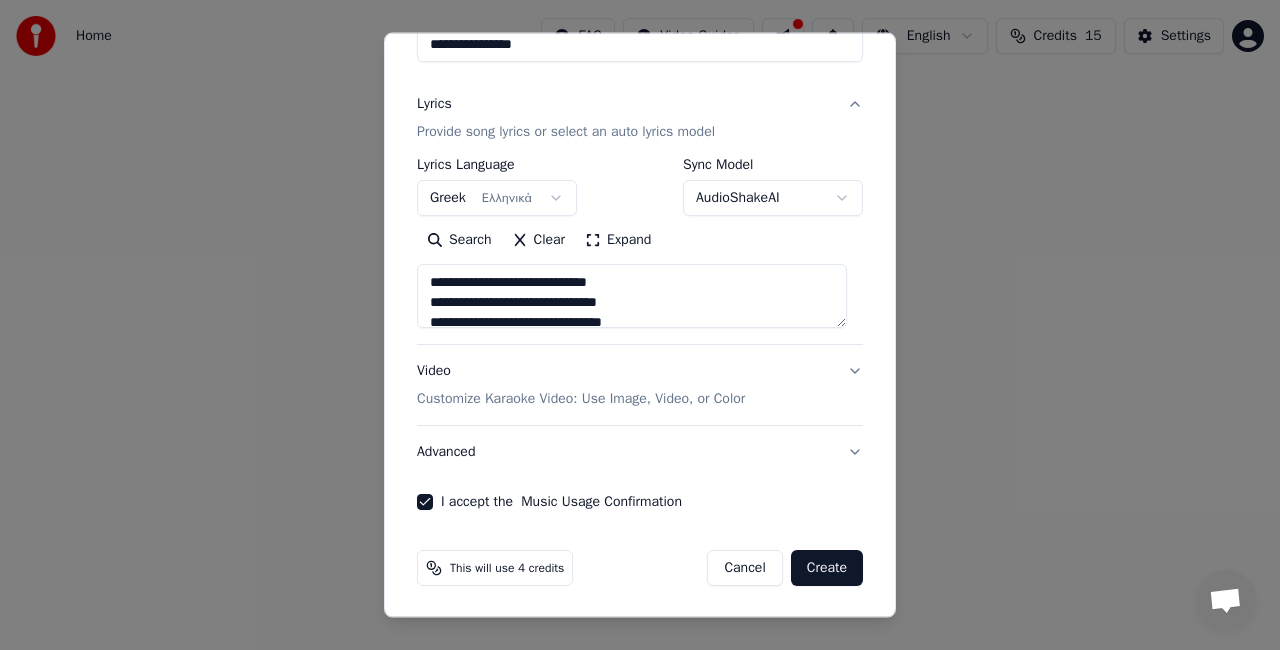 drag, startPoint x: 594, startPoint y: 298, endPoint x: 372, endPoint y: 219, distance: 235.63744 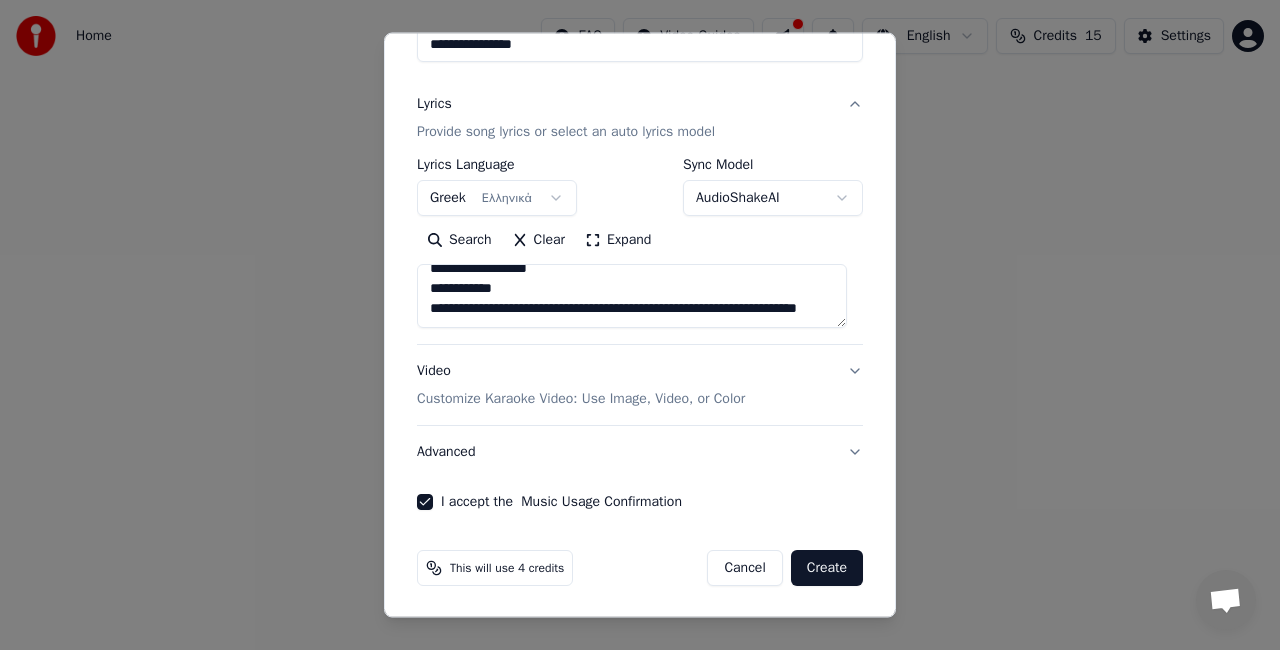scroll, scrollTop: 193, scrollLeft: 0, axis: vertical 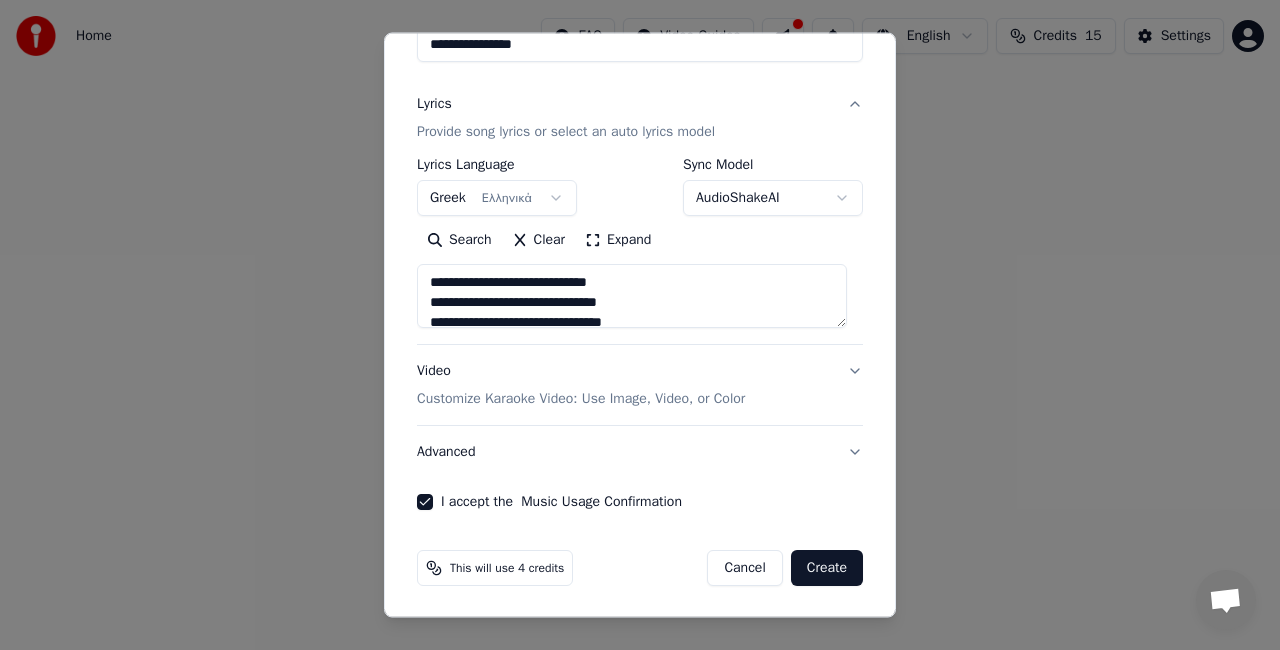 click on "**********" at bounding box center [632, 296] 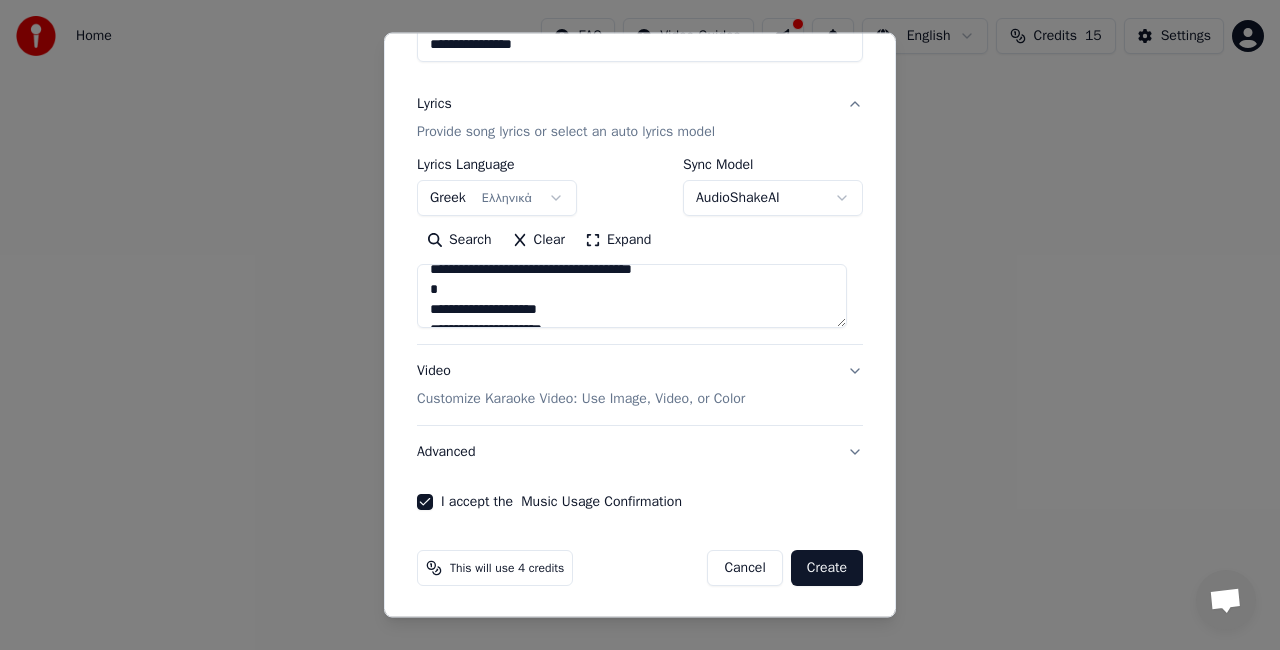 scroll, scrollTop: 0, scrollLeft: 0, axis: both 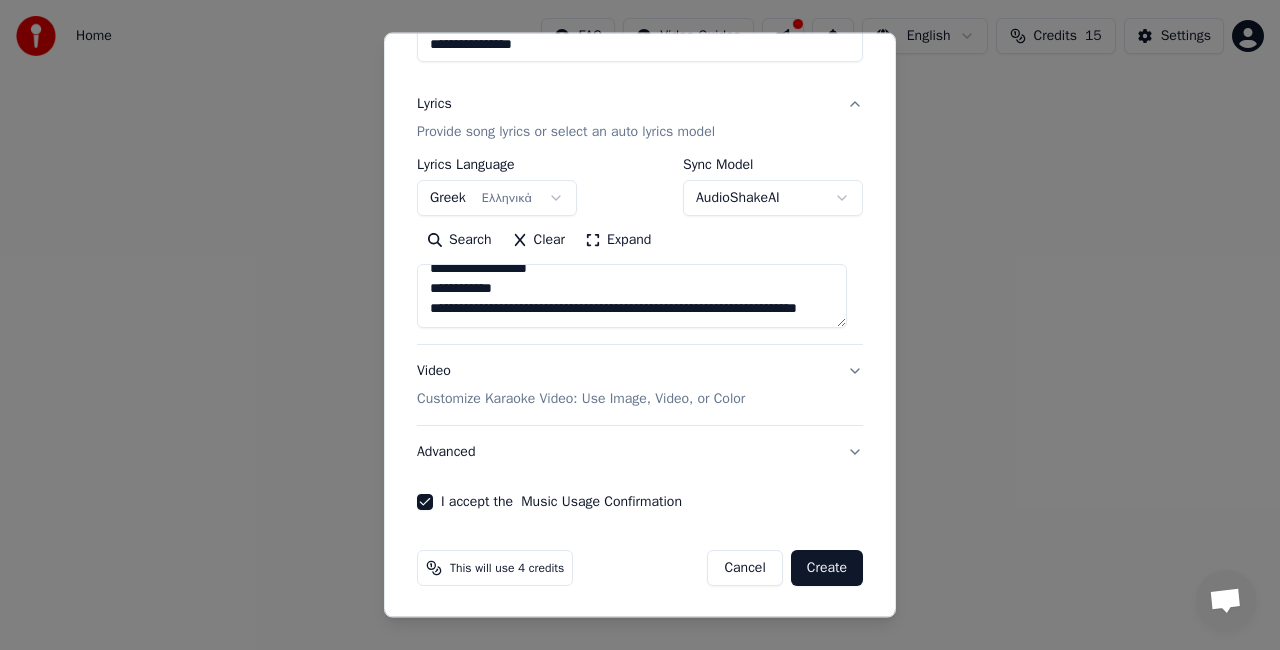 drag, startPoint x: 428, startPoint y: 300, endPoint x: 552, endPoint y: 330, distance: 127.57743 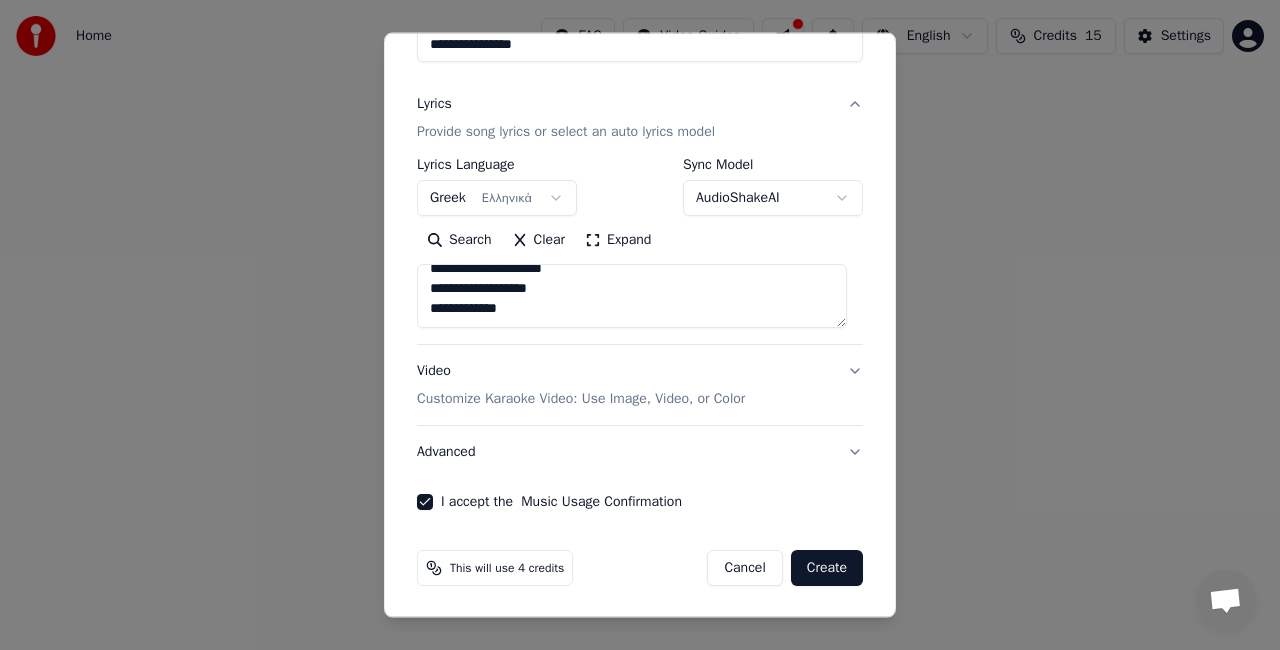 scroll, scrollTop: 153, scrollLeft: 0, axis: vertical 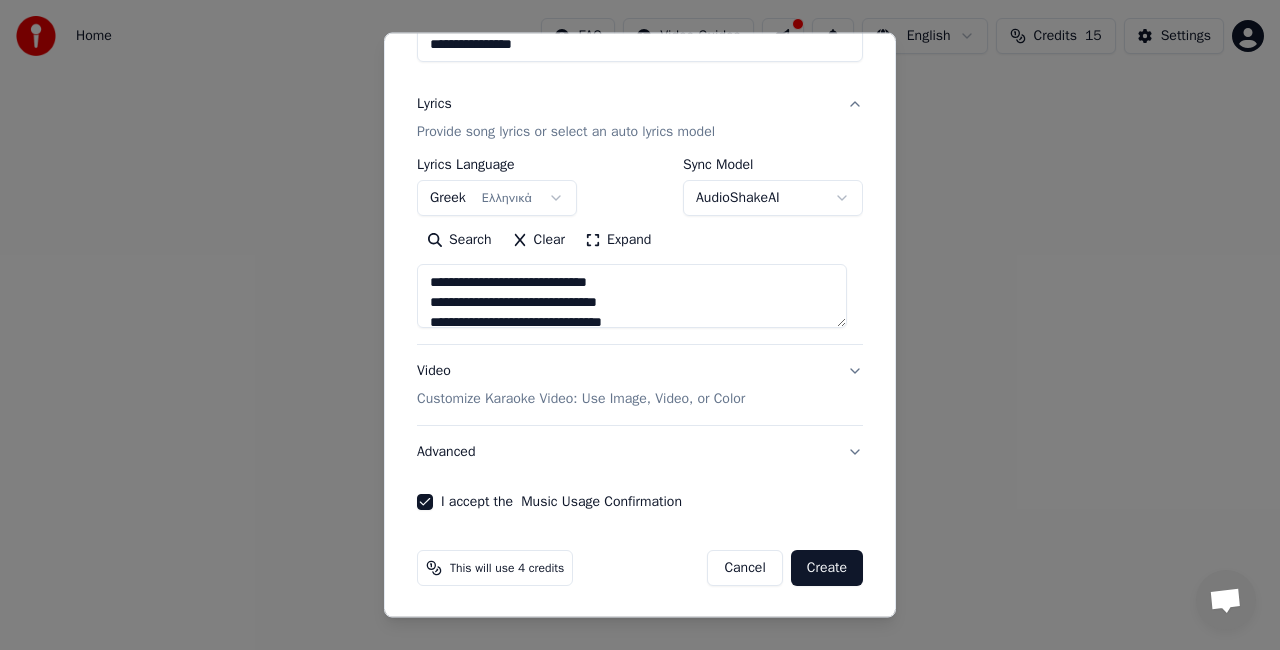 drag, startPoint x: 568, startPoint y: 303, endPoint x: 308, endPoint y: 185, distance: 285.52408 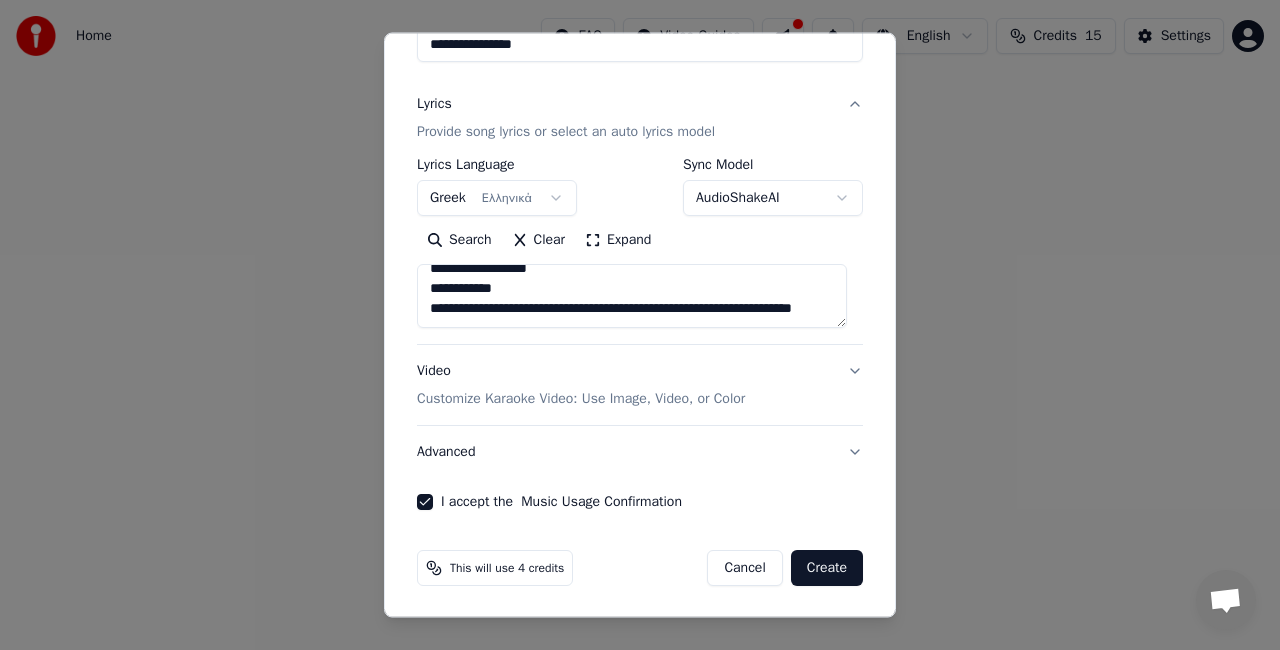 scroll, scrollTop: 0, scrollLeft: 0, axis: both 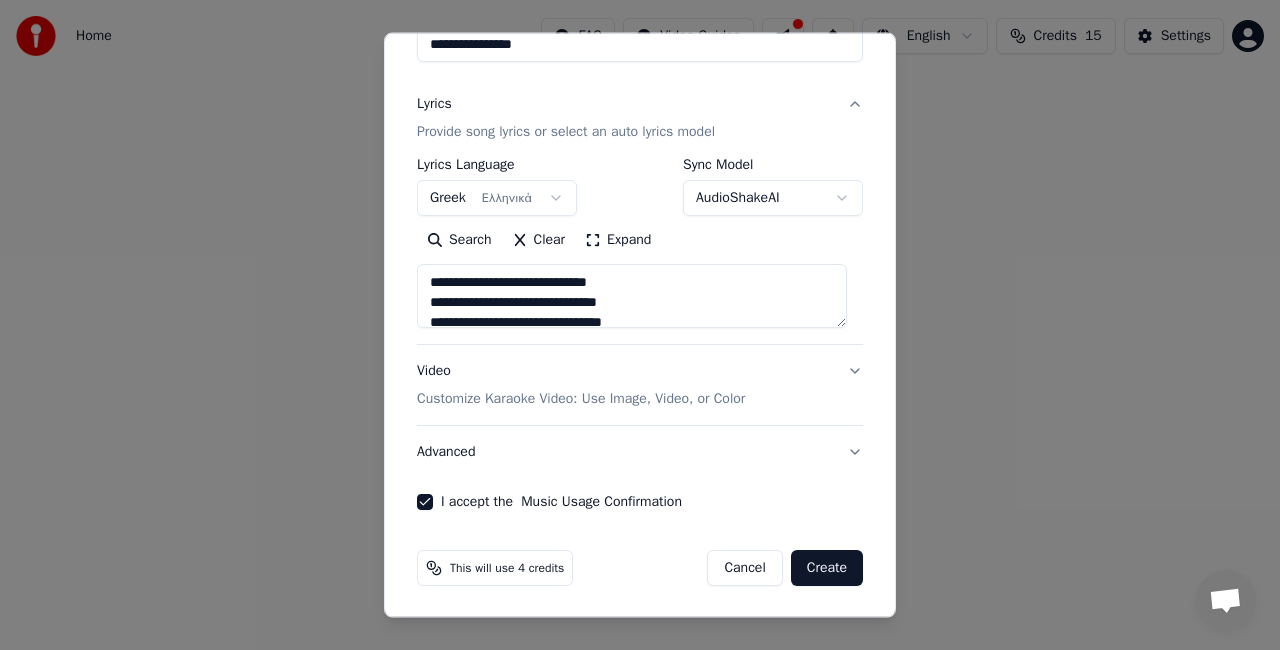 drag, startPoint x: 509, startPoint y: 320, endPoint x: 397, endPoint y: 260, distance: 127.059044 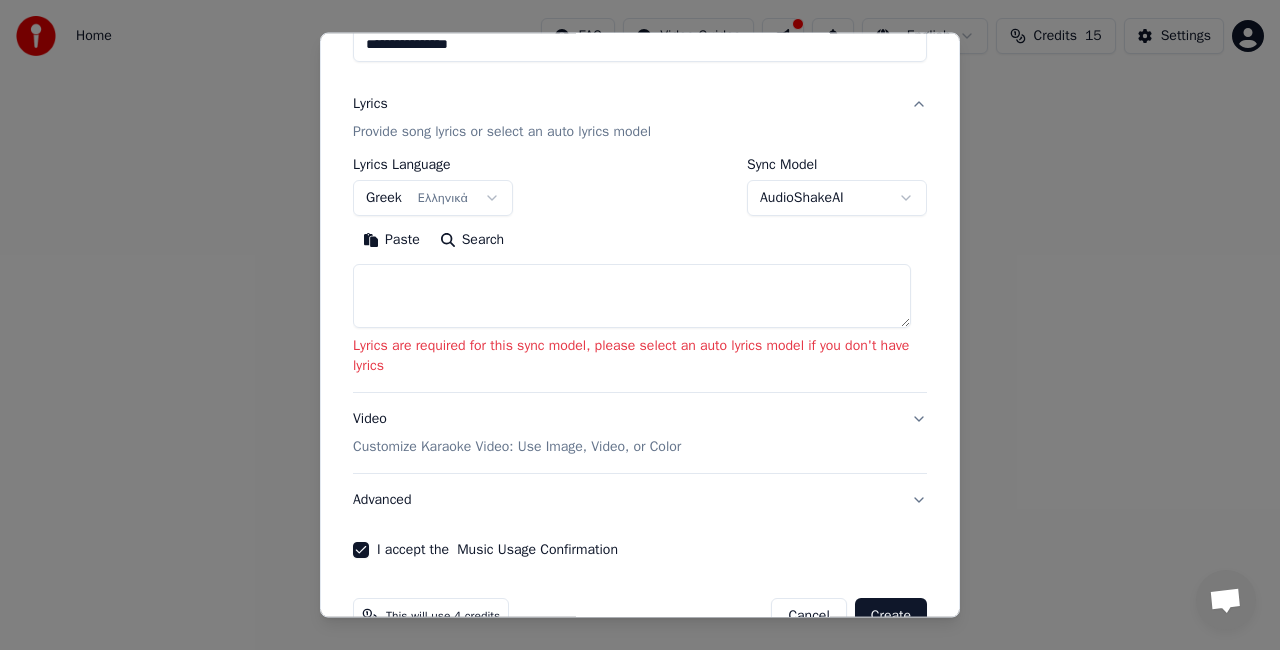 click at bounding box center [632, 296] 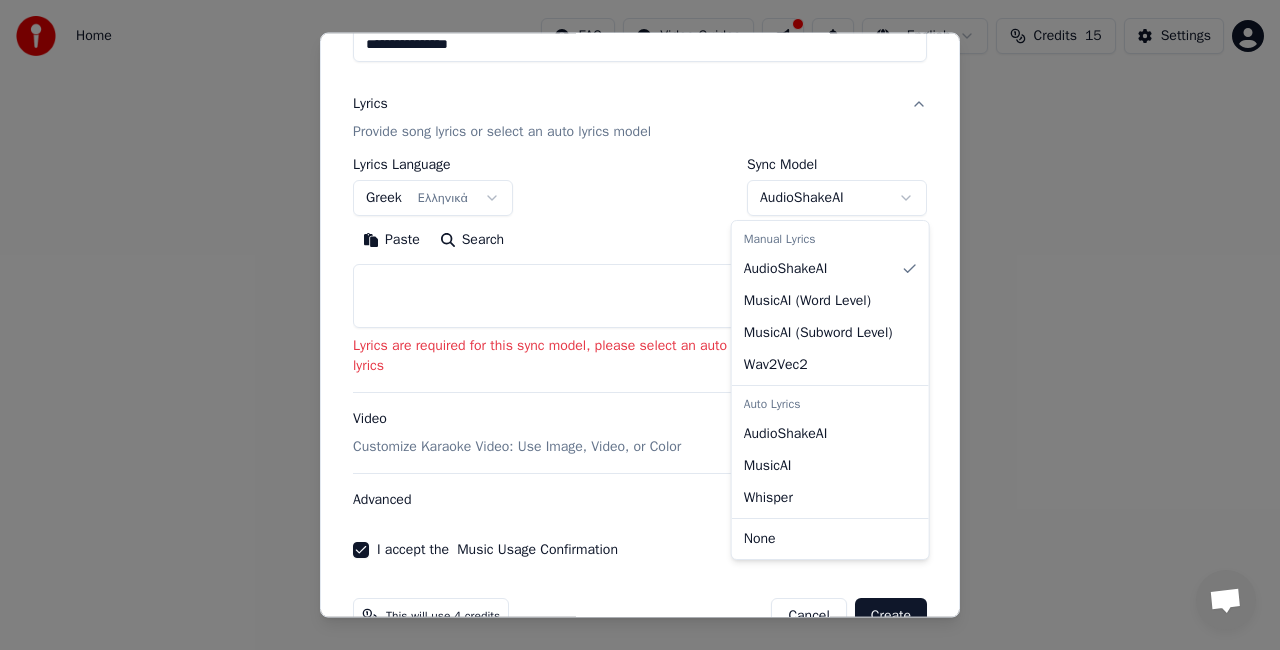 click on "**********" at bounding box center (640, 300) 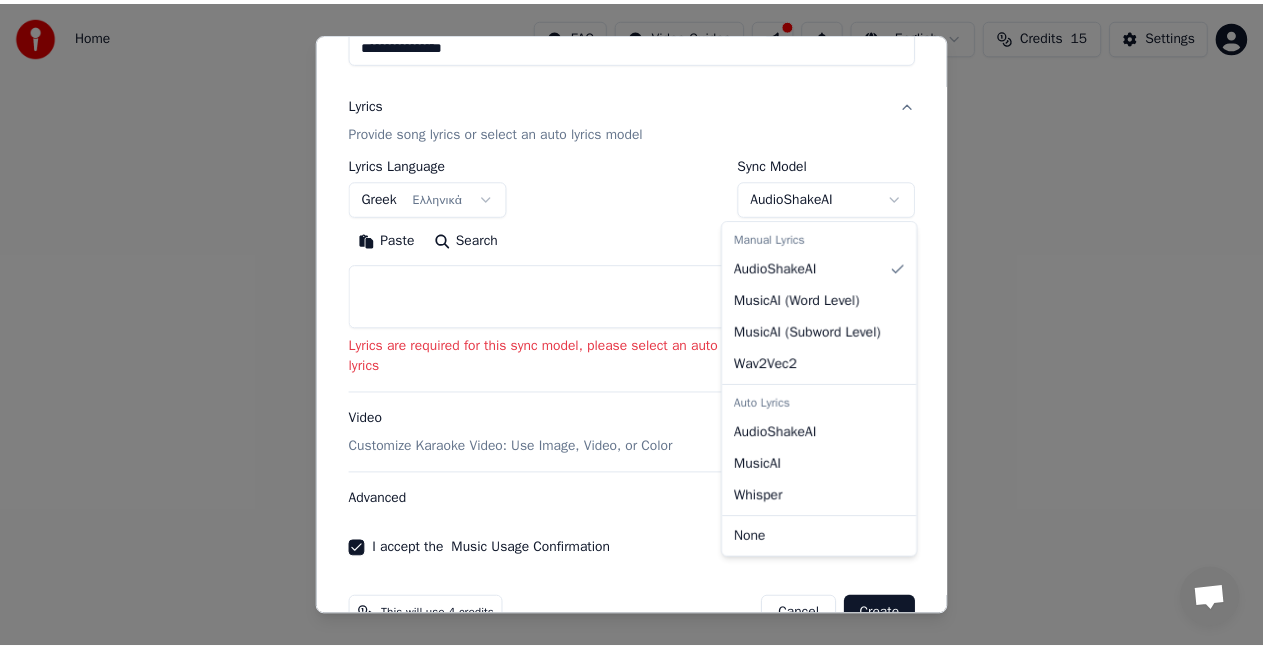 scroll, scrollTop: 95, scrollLeft: 0, axis: vertical 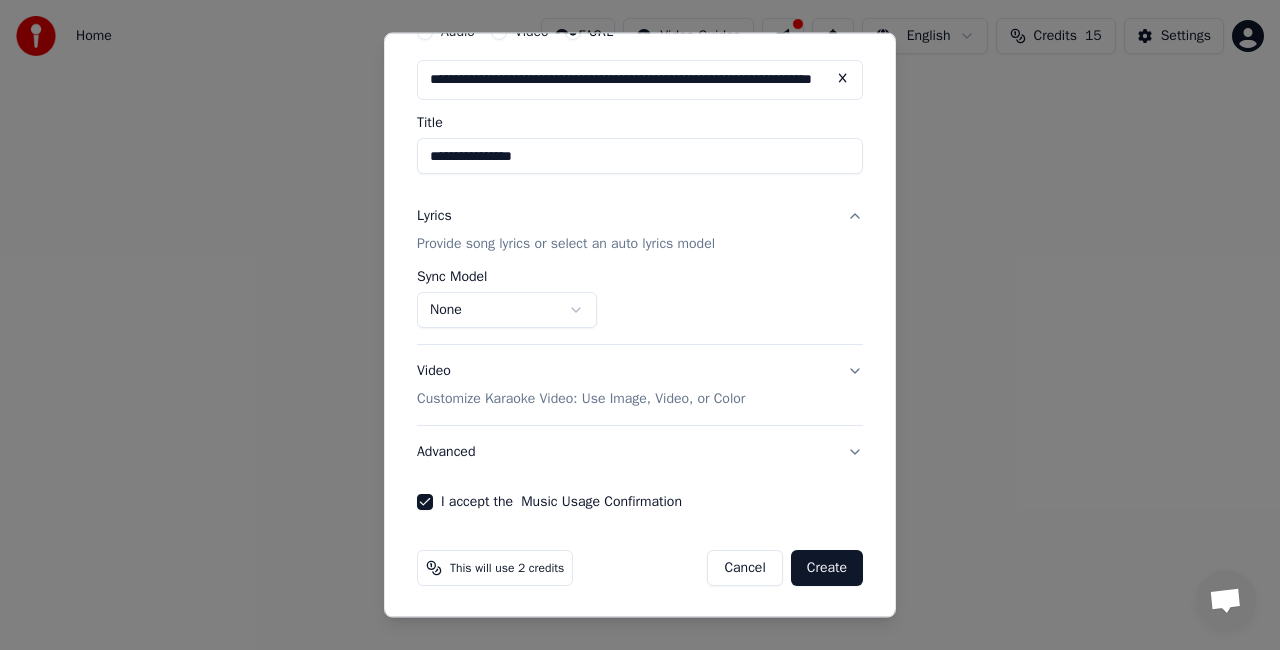 click on "Create" at bounding box center [827, 568] 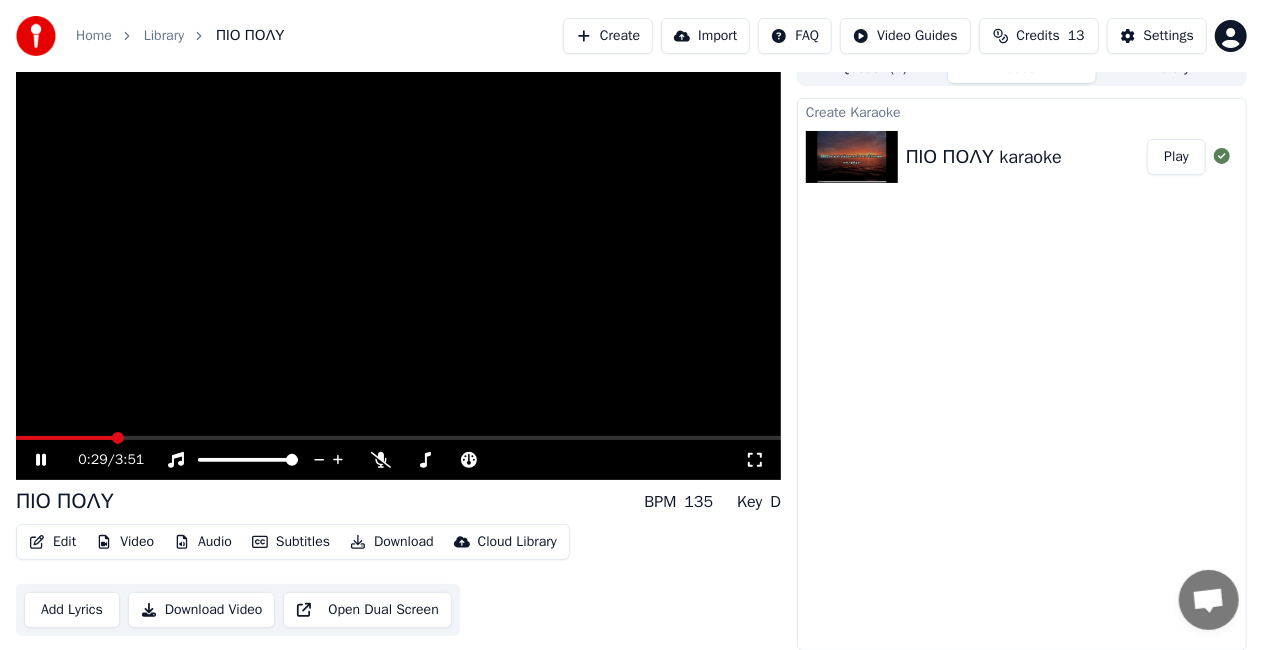 scroll, scrollTop: 0, scrollLeft: 0, axis: both 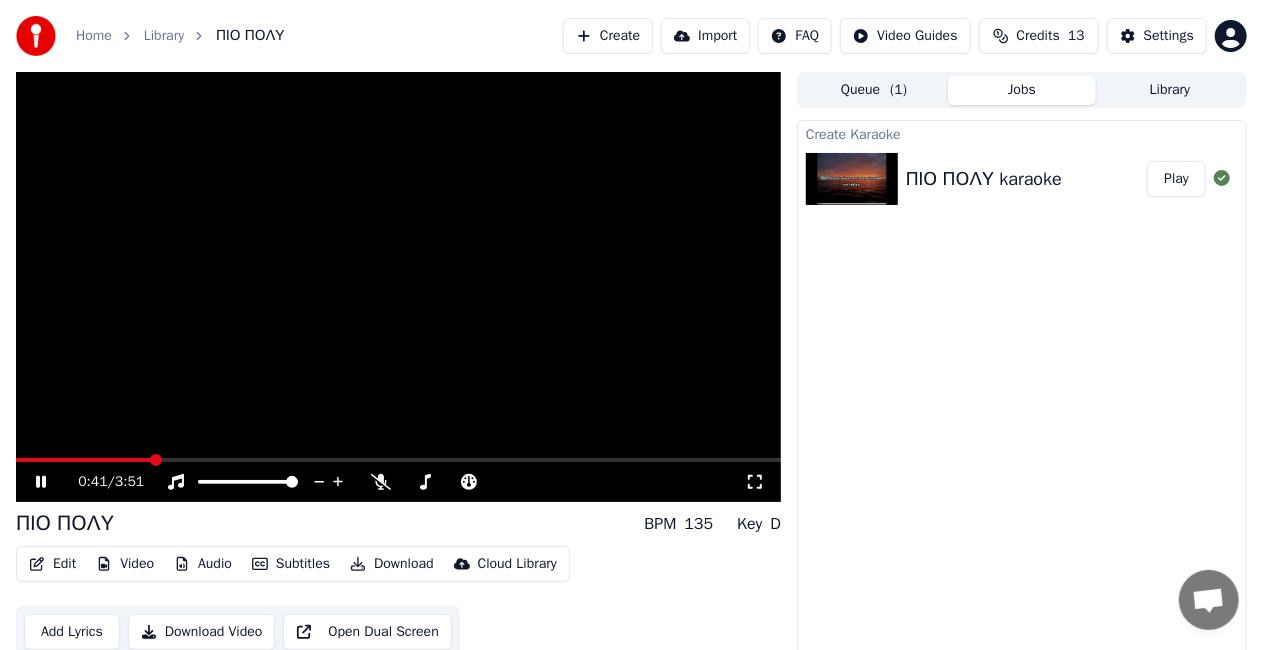click on "ΠΙΟ ΠΟΛΥ karaoke" at bounding box center (984, 179) 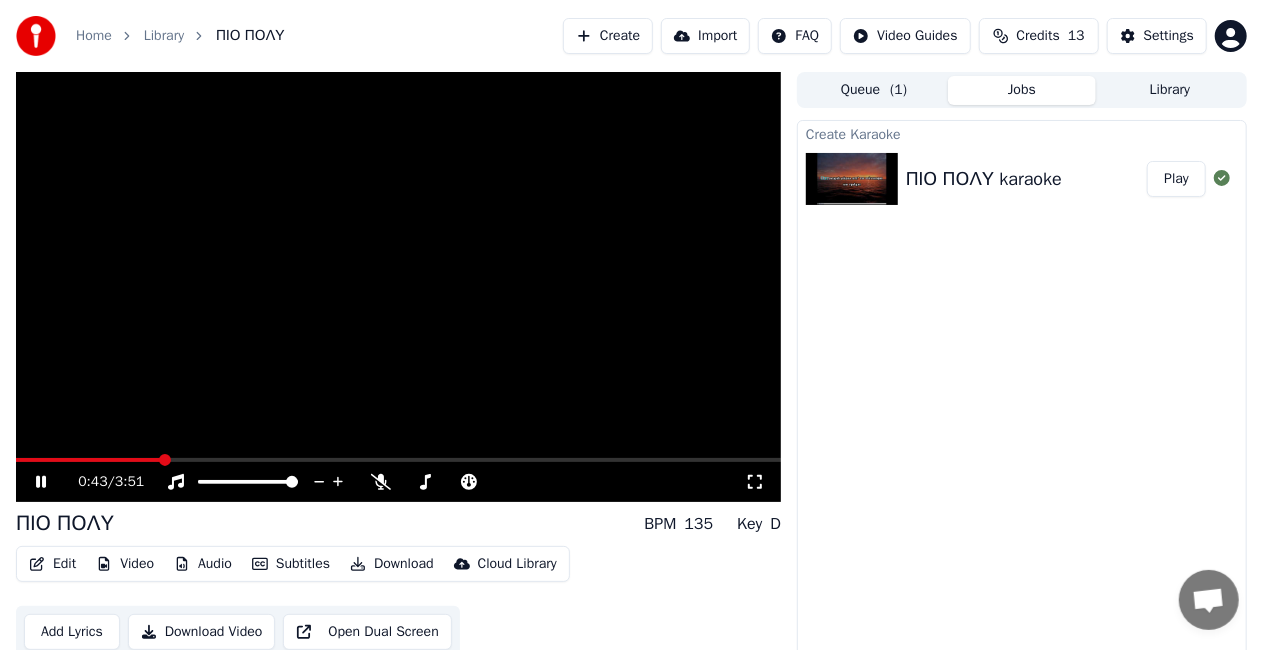 click at bounding box center (398, 287) 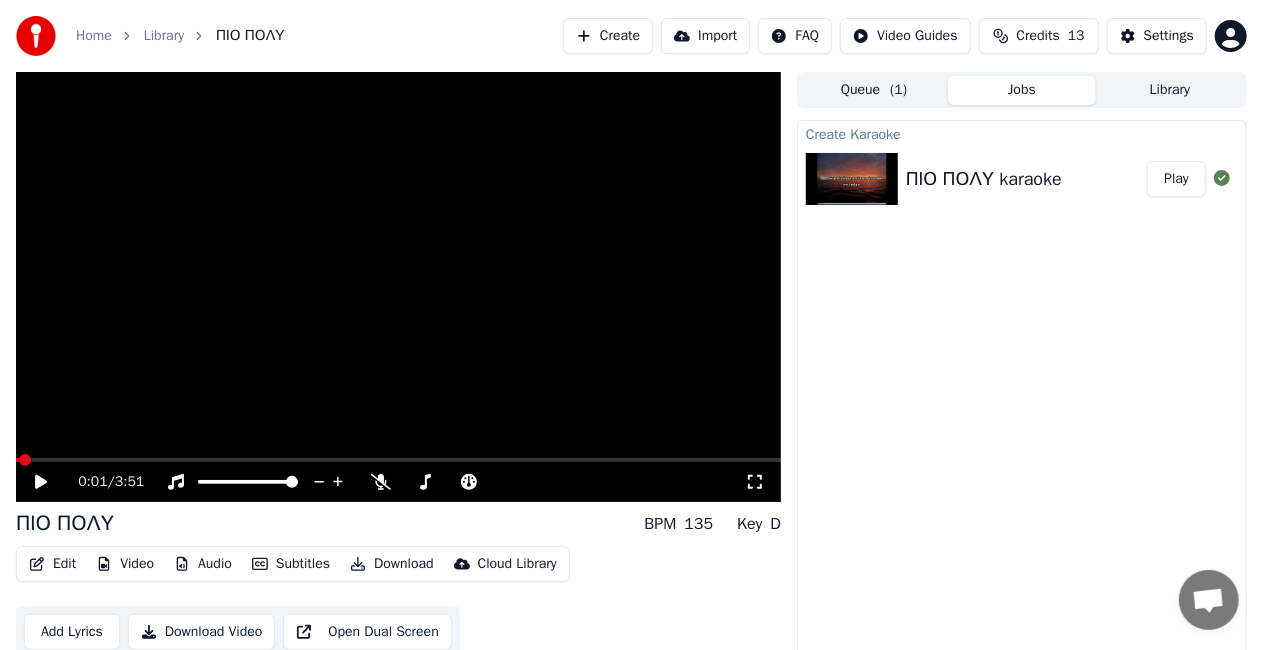 click at bounding box center [25, 460] 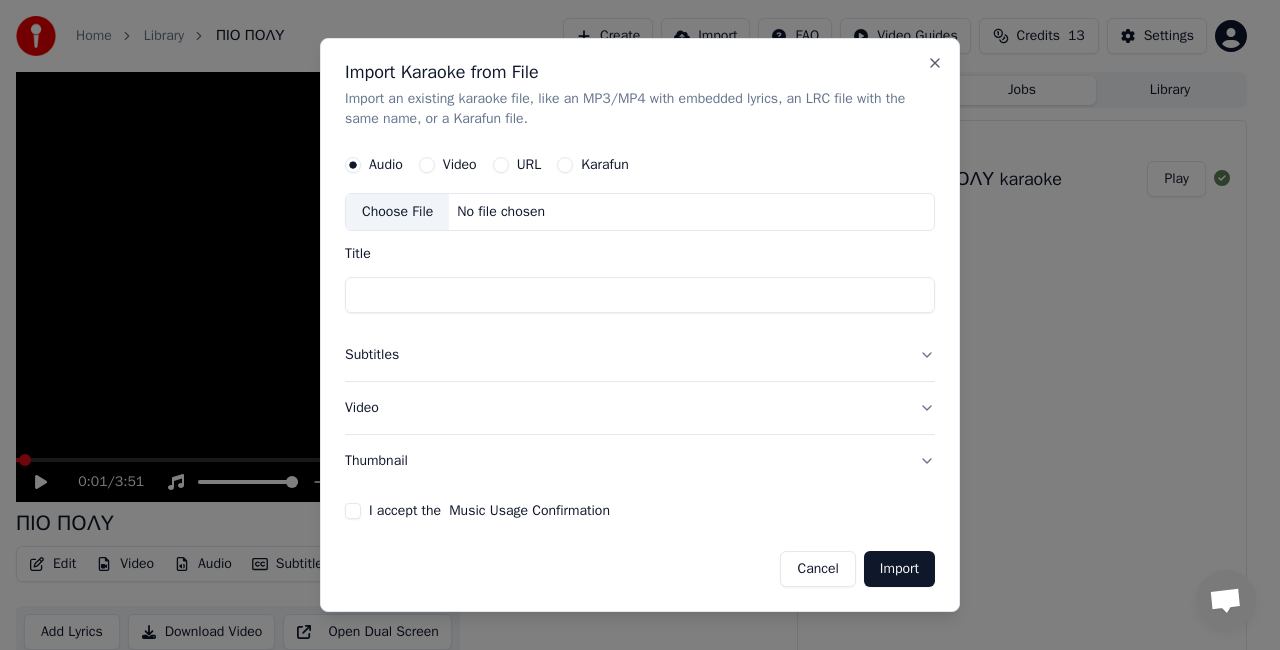 click on "I accept the   Music Usage Confirmation" at bounding box center [489, 511] 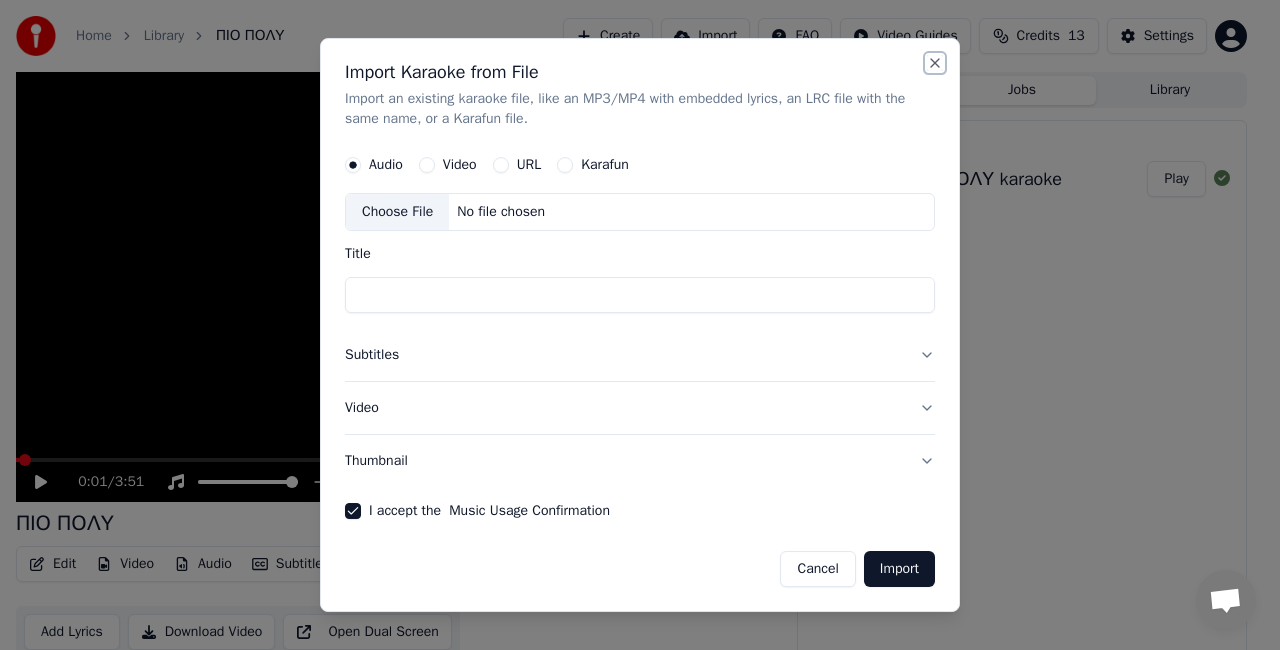 click on "Close" at bounding box center [935, 63] 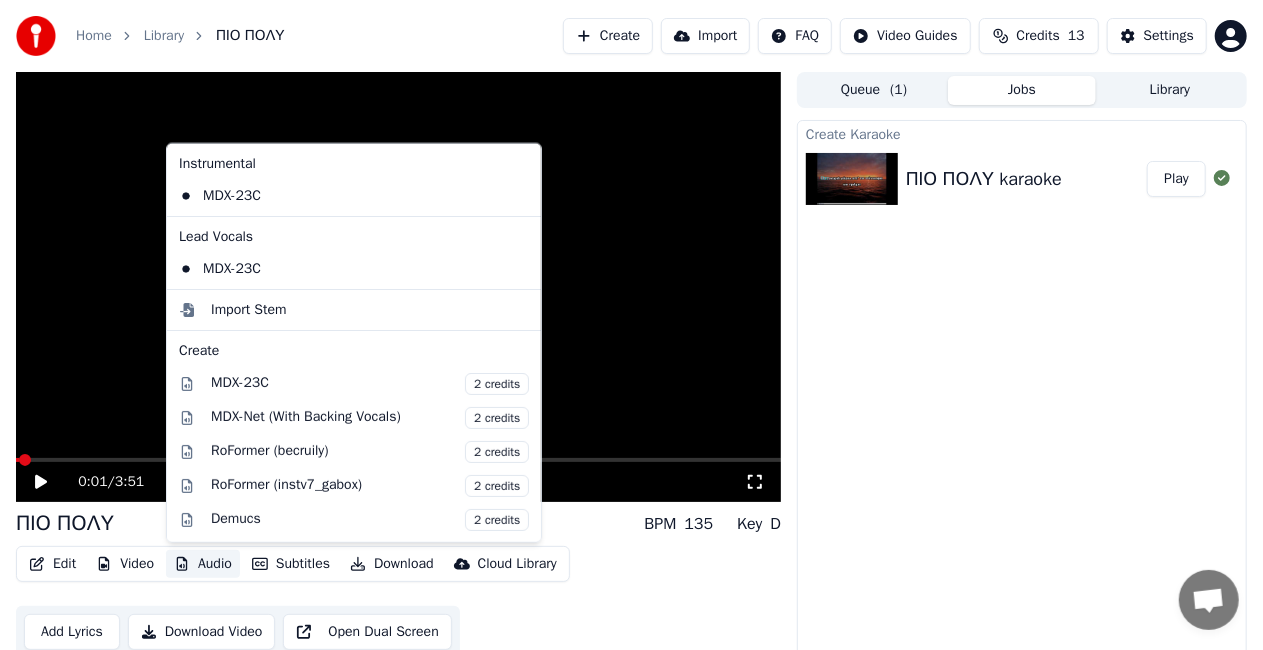 click on "Audio" at bounding box center (203, 564) 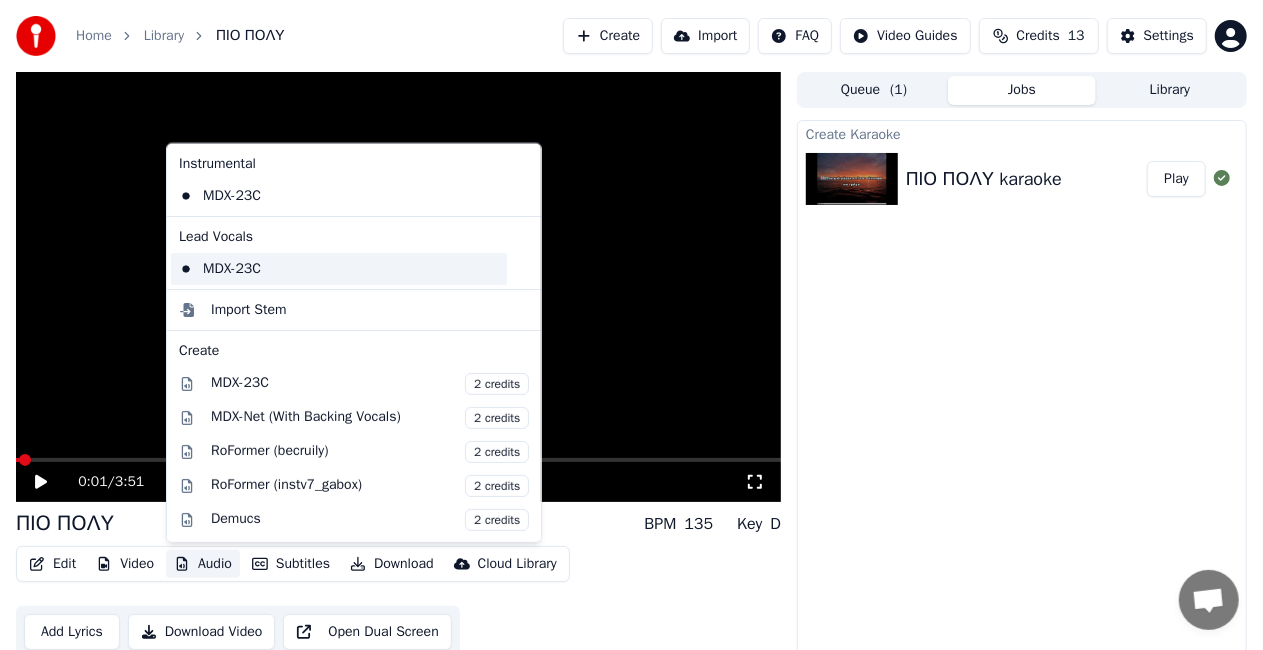 click on "MDX-23C" at bounding box center [339, 269] 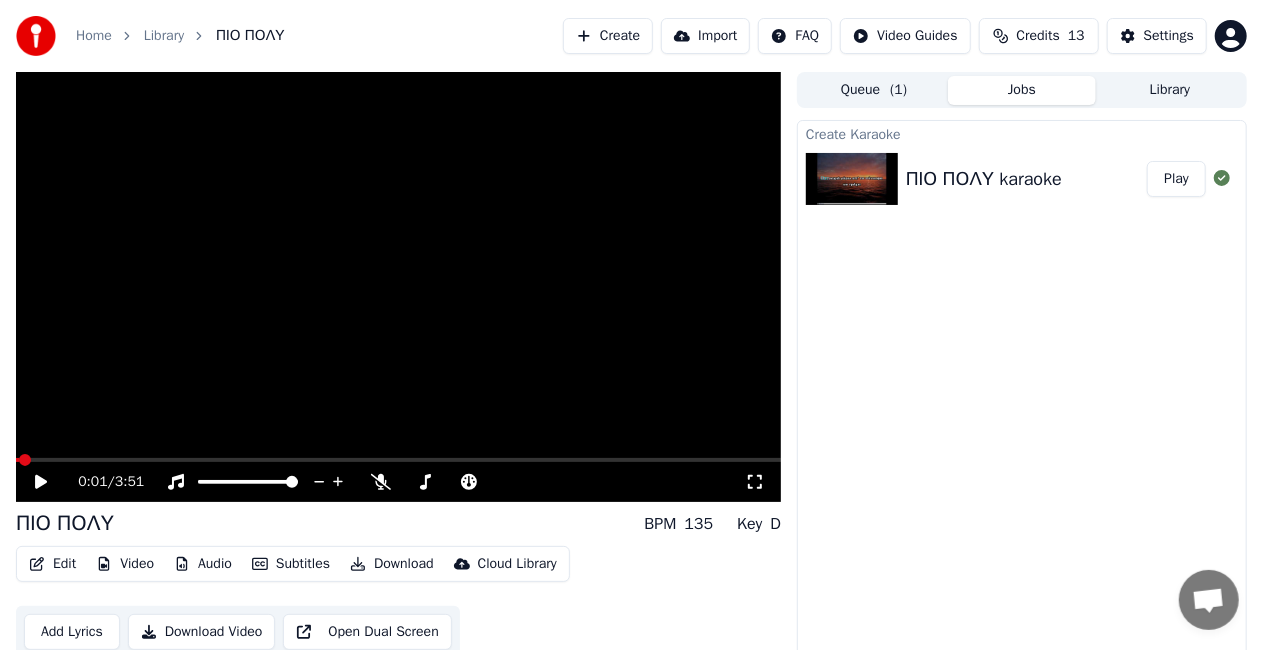 click 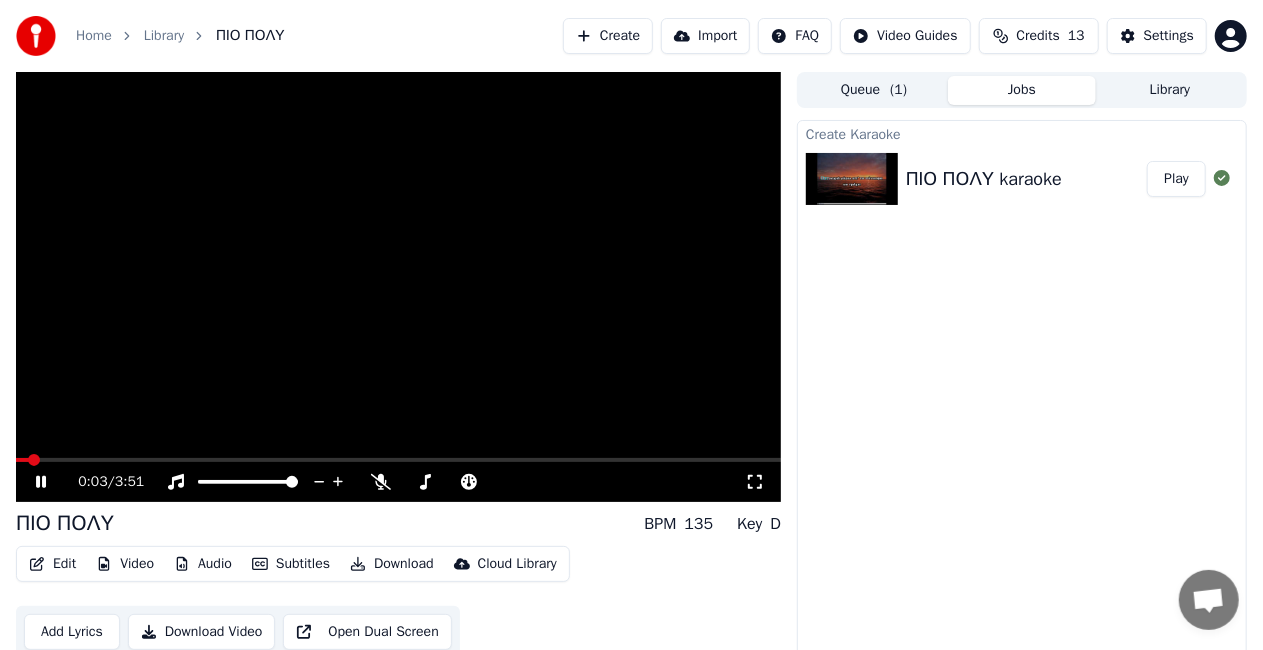 click at bounding box center [398, 287] 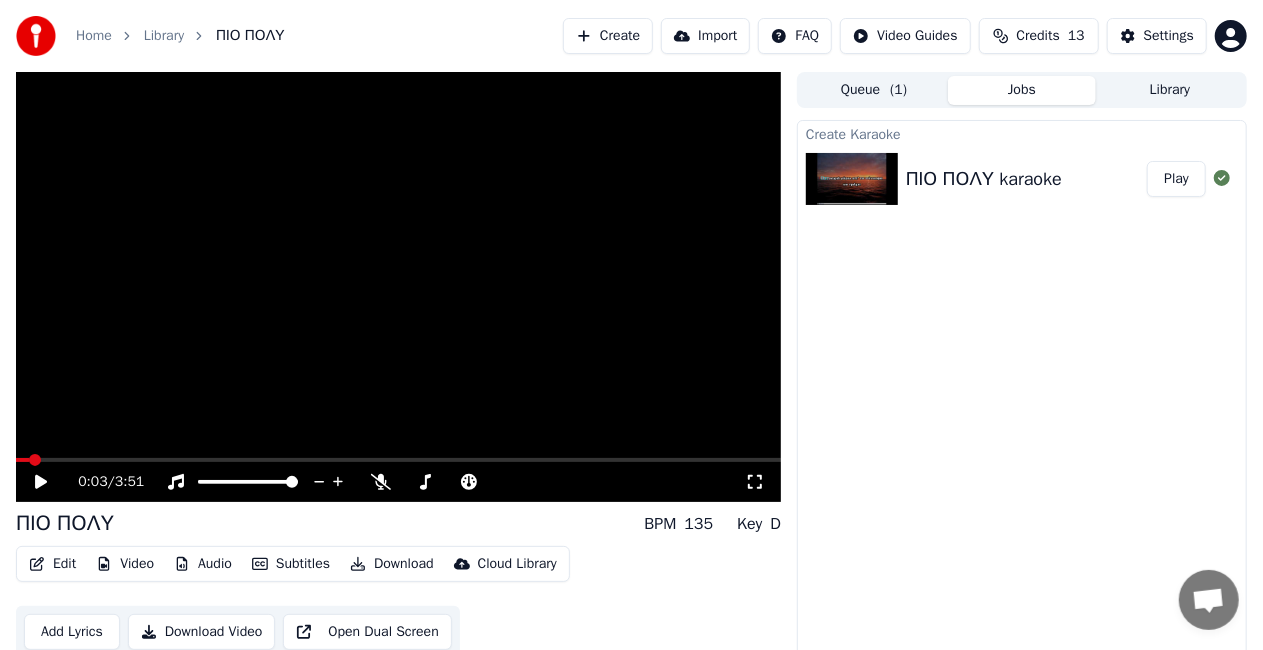 click 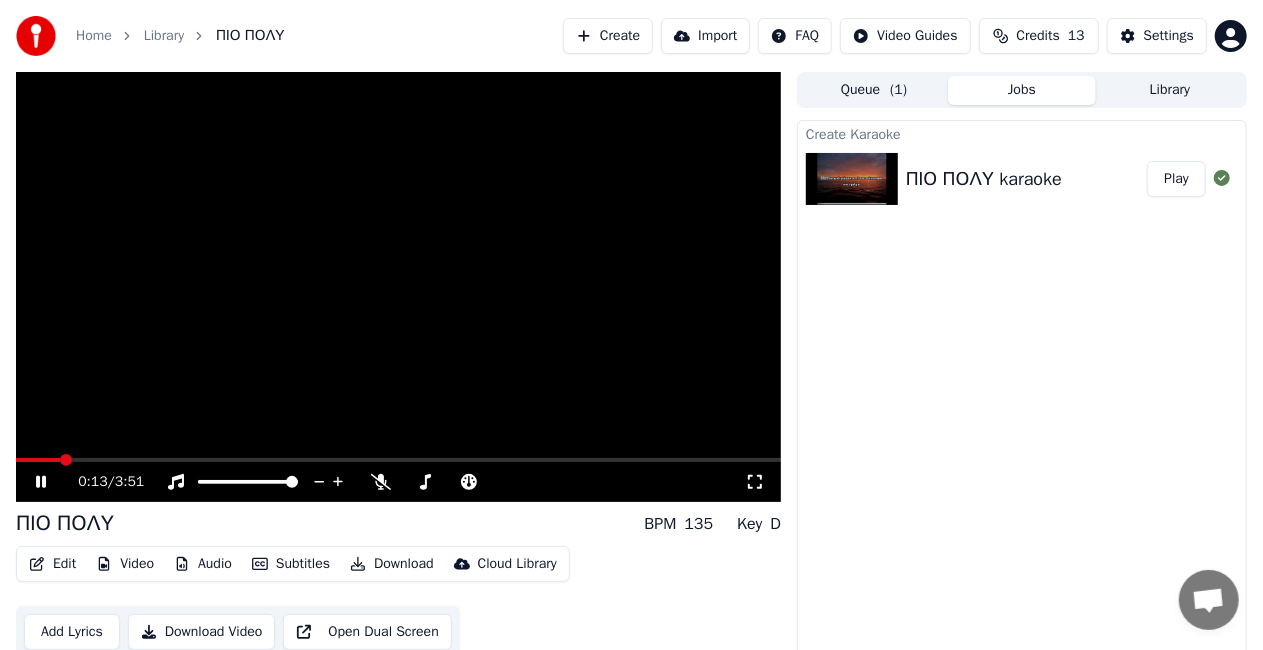 click 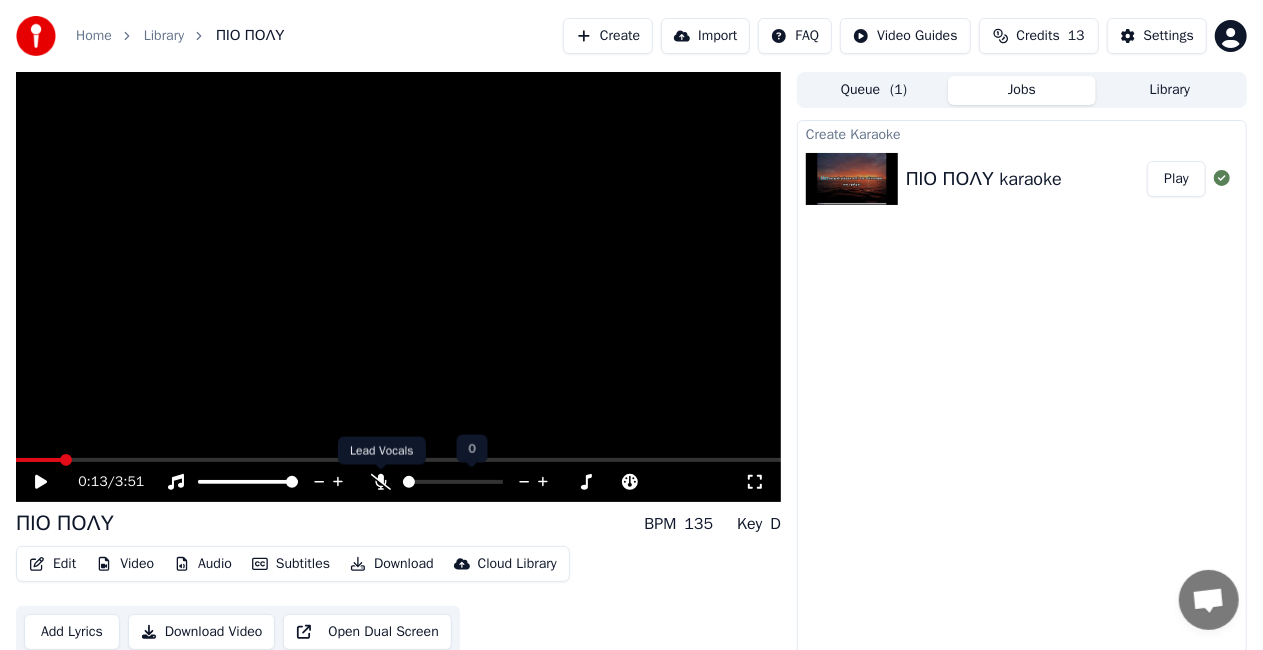click 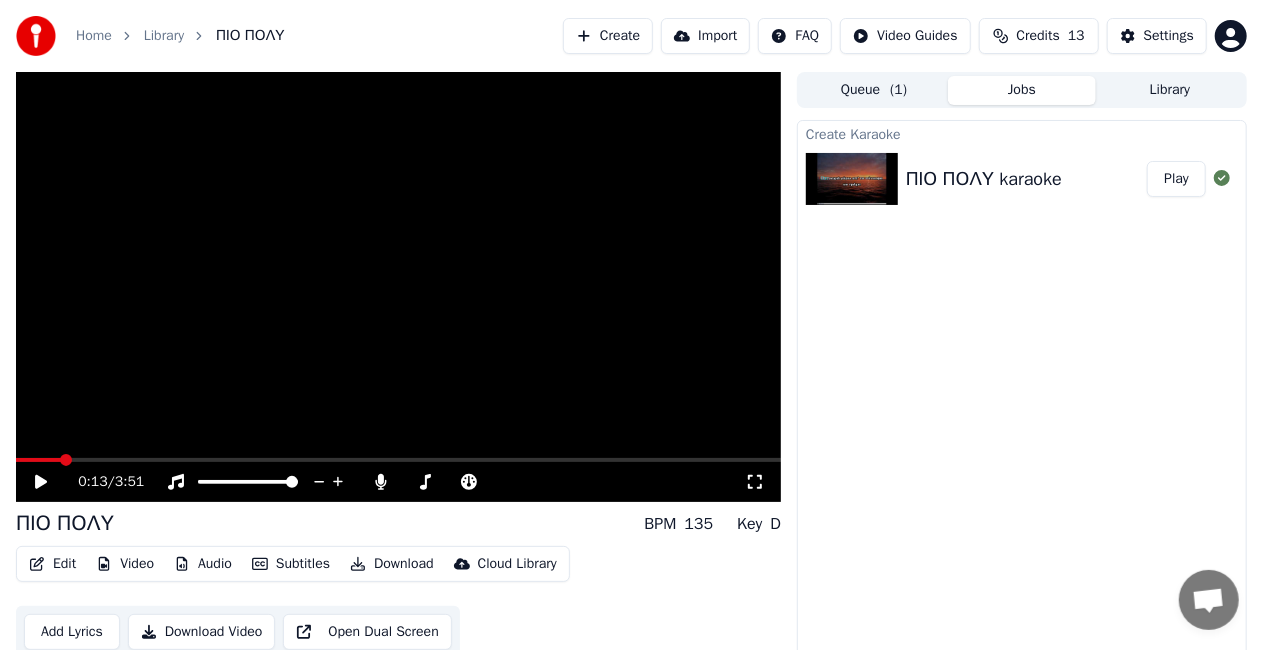 click 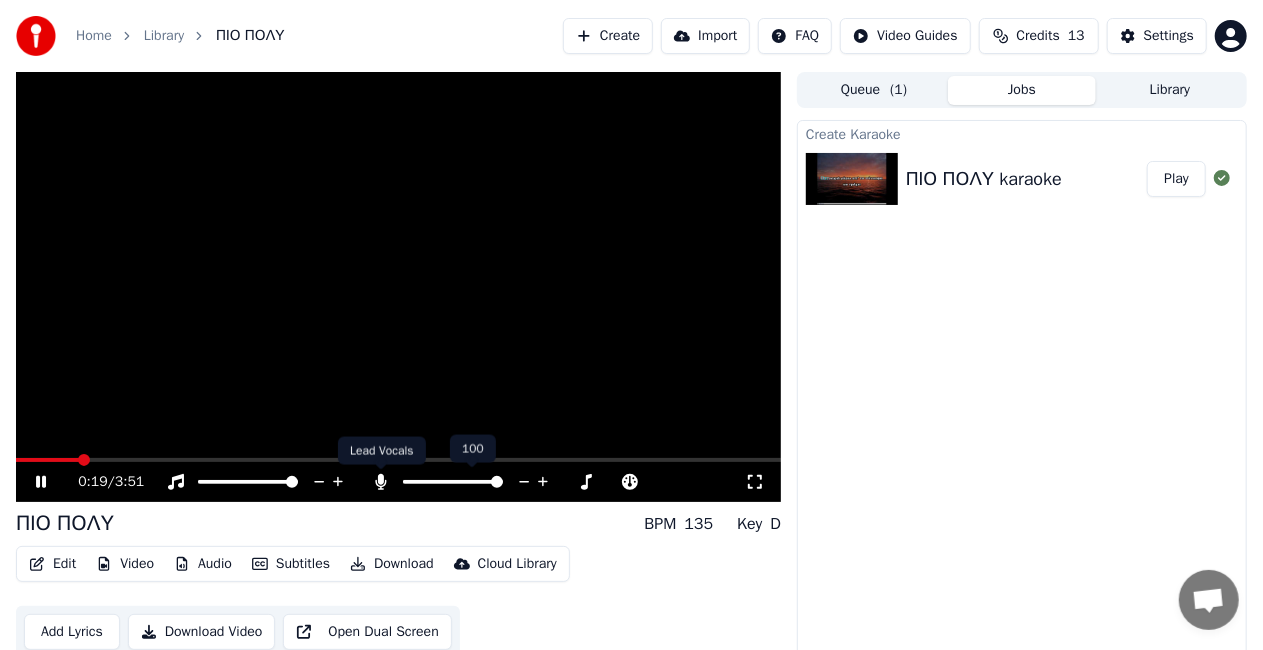 click 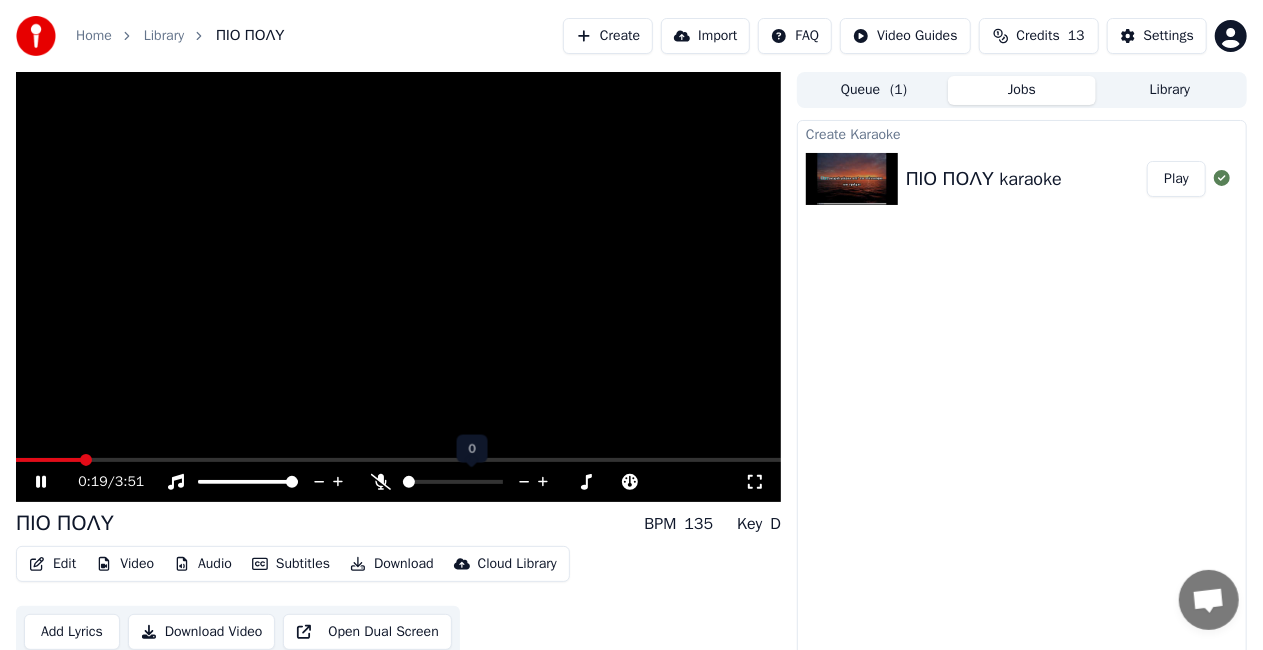 click 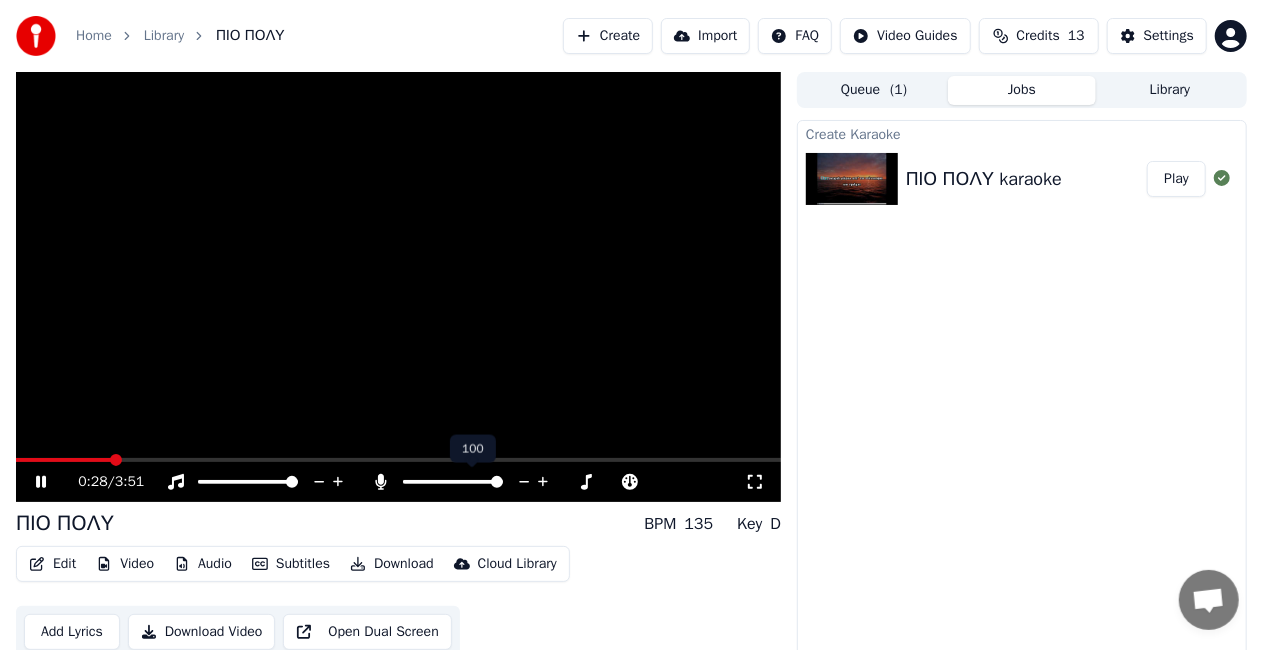 click 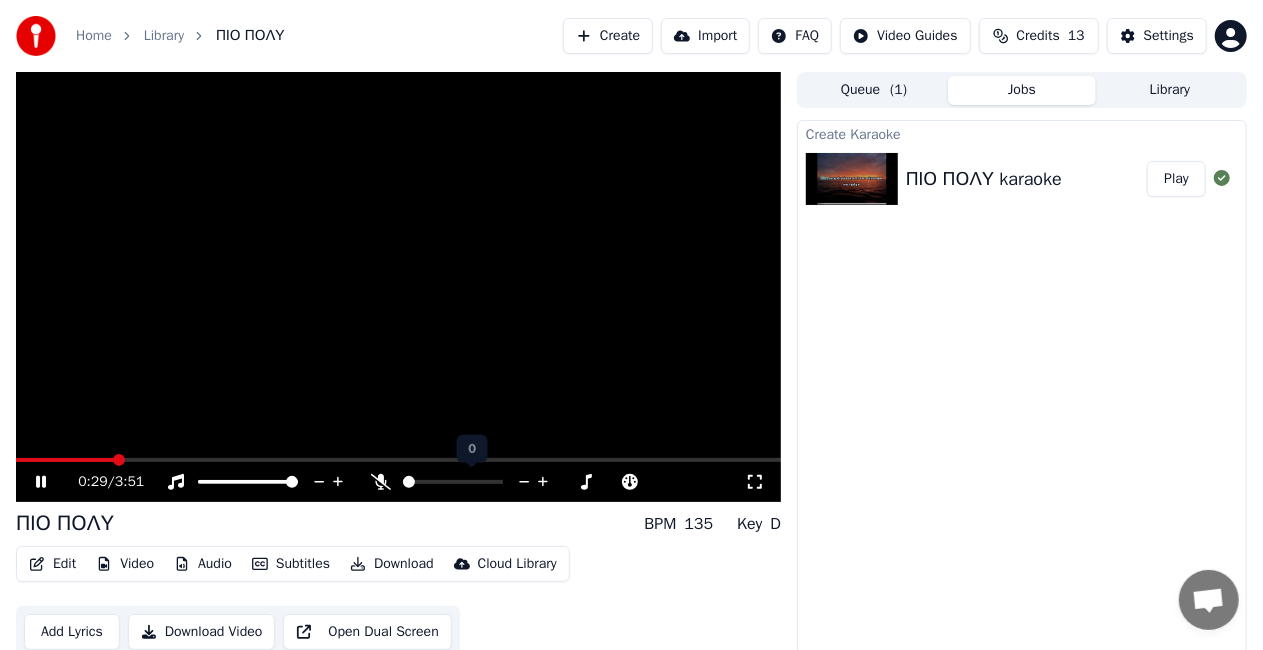 click 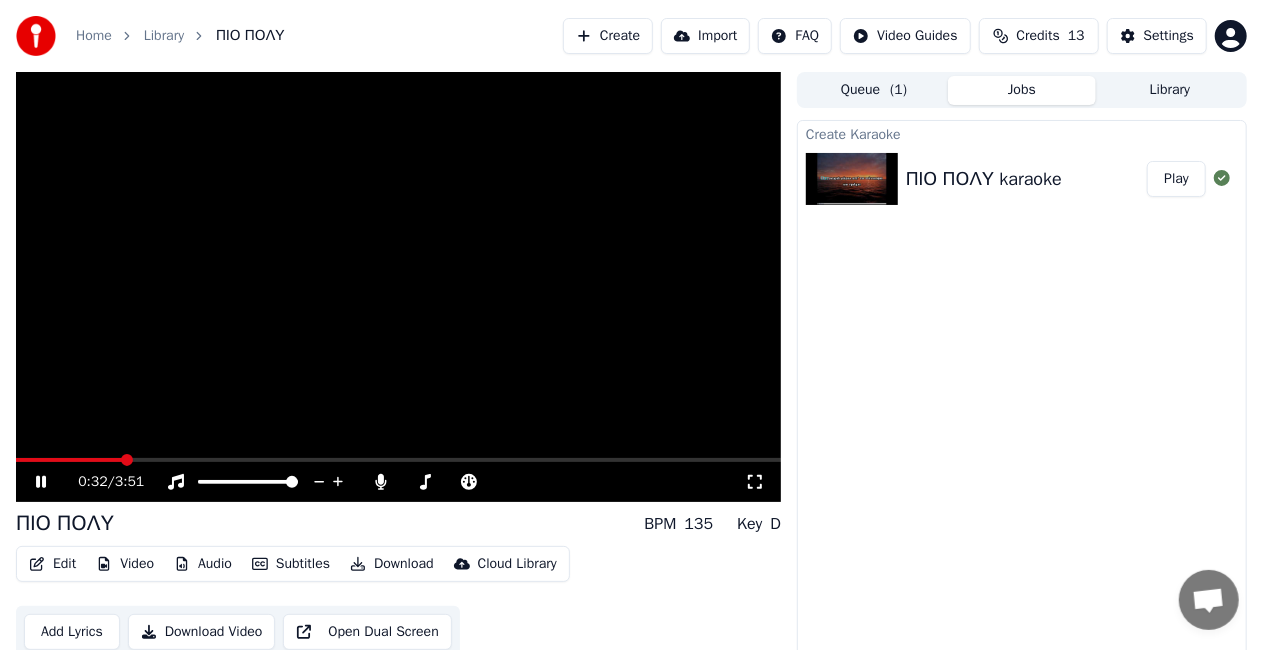 click at bounding box center (398, 287) 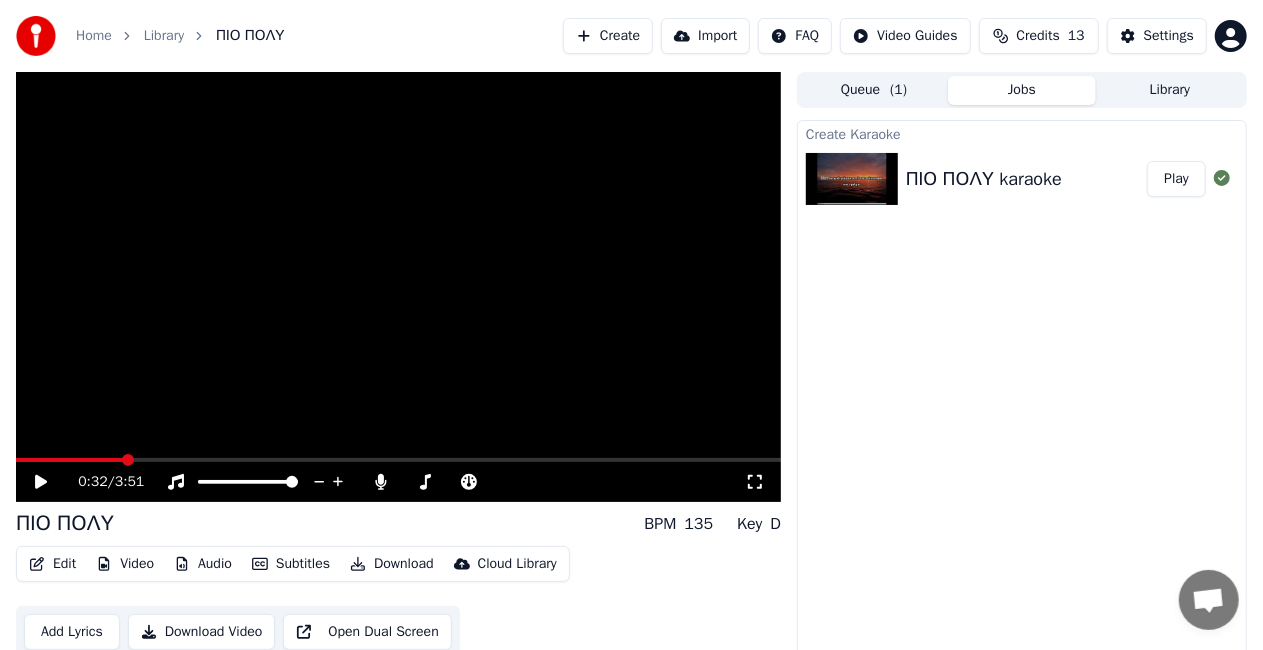 click on "Edit" at bounding box center [52, 564] 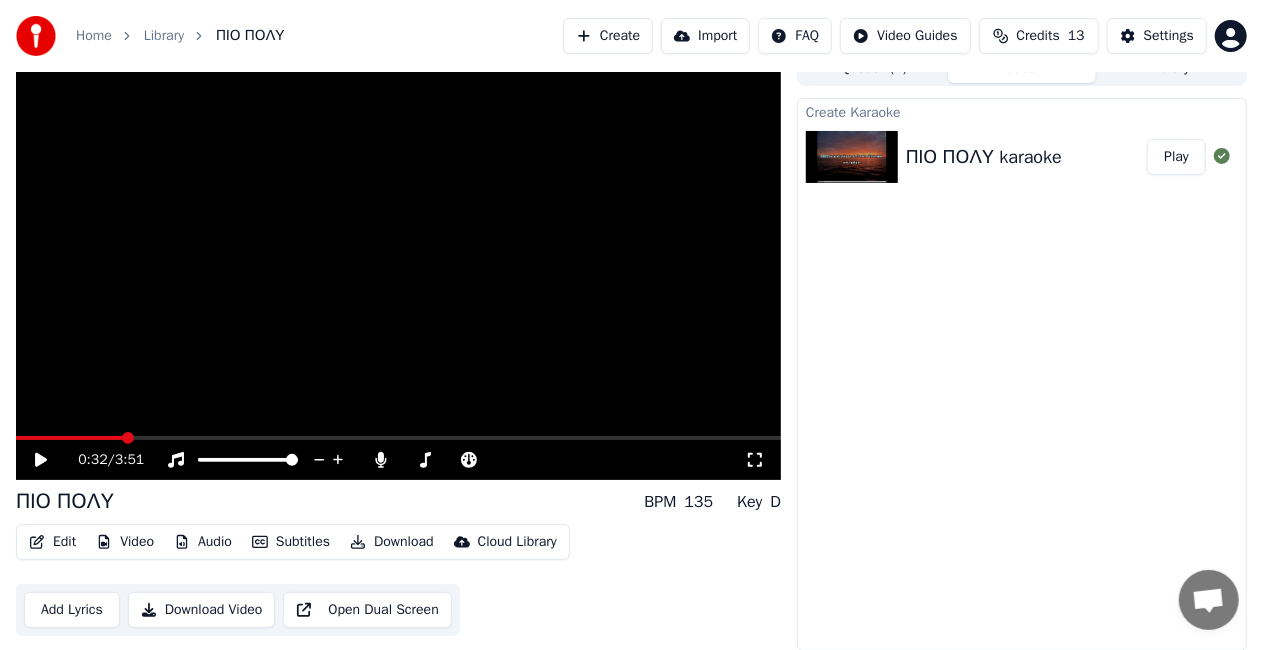 click on "Open Dual Screen" at bounding box center [367, 610] 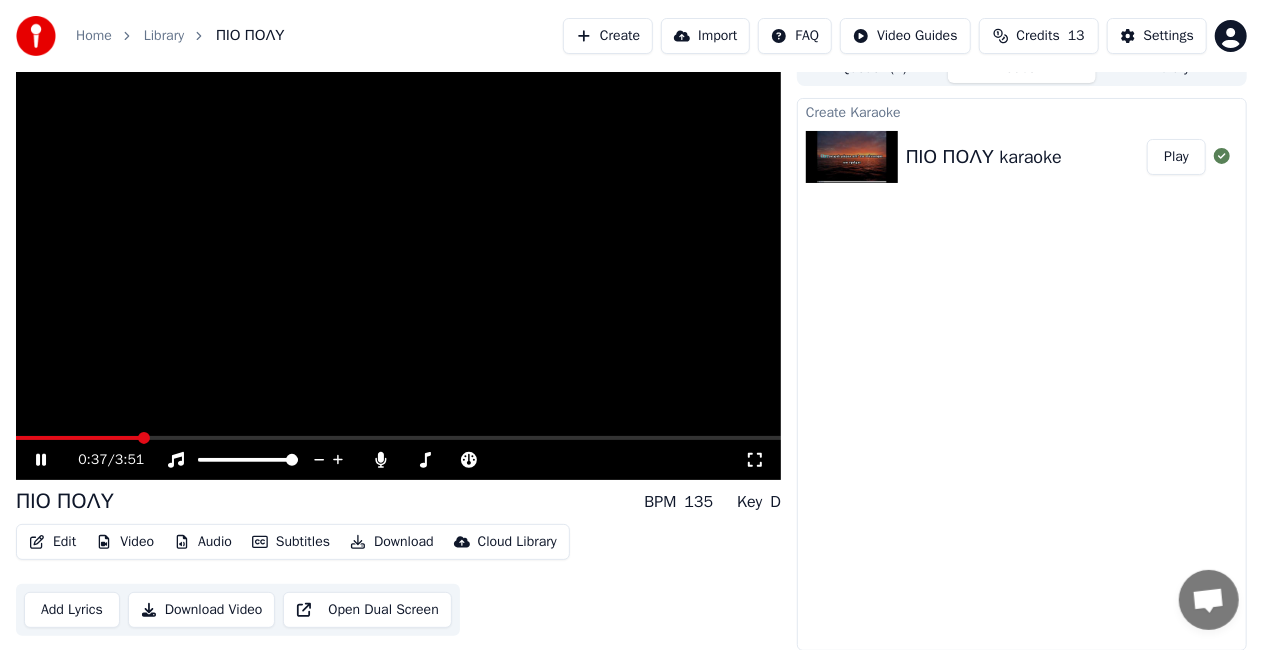 click on "0:37  /  3:51" at bounding box center (398, 460) 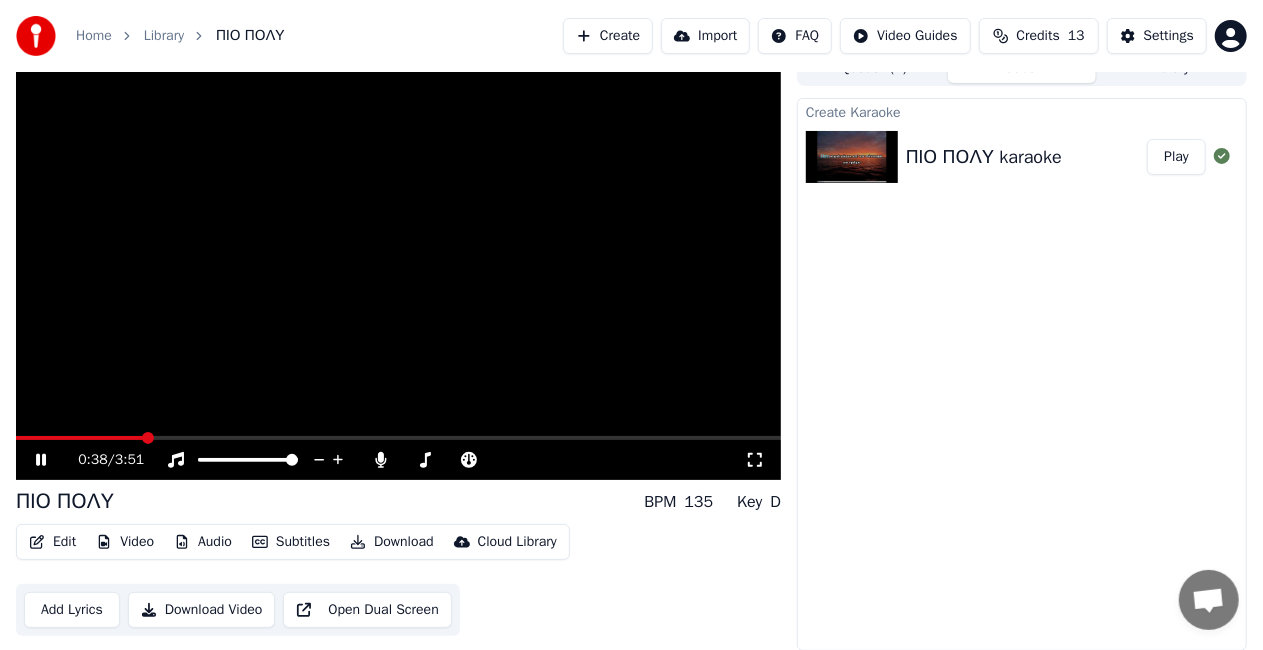 click at bounding box center [80, 438] 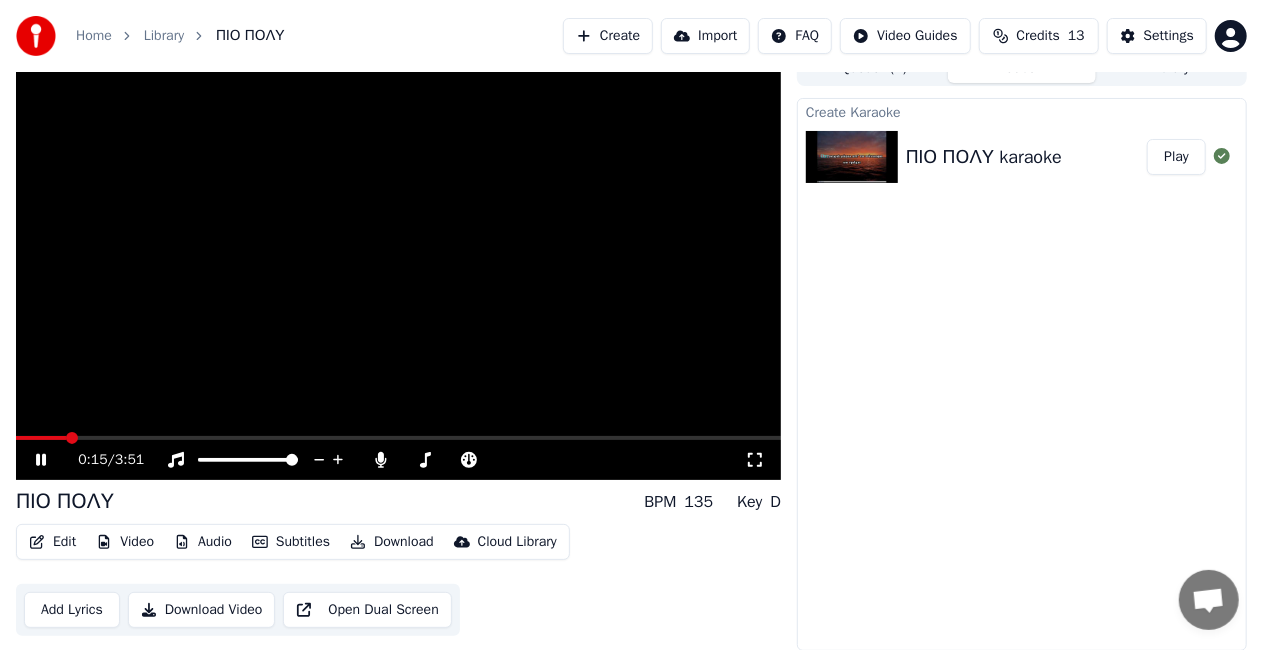 click on "0:15  /  3:51" at bounding box center (398, 460) 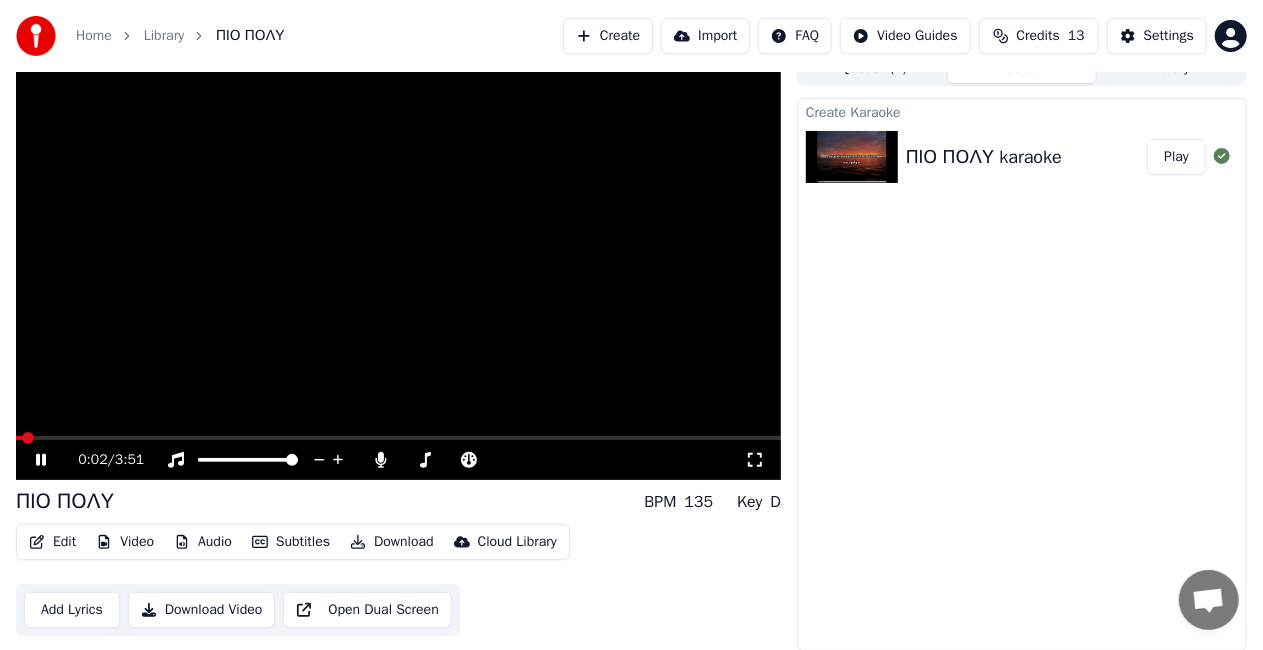 click at bounding box center [28, 438] 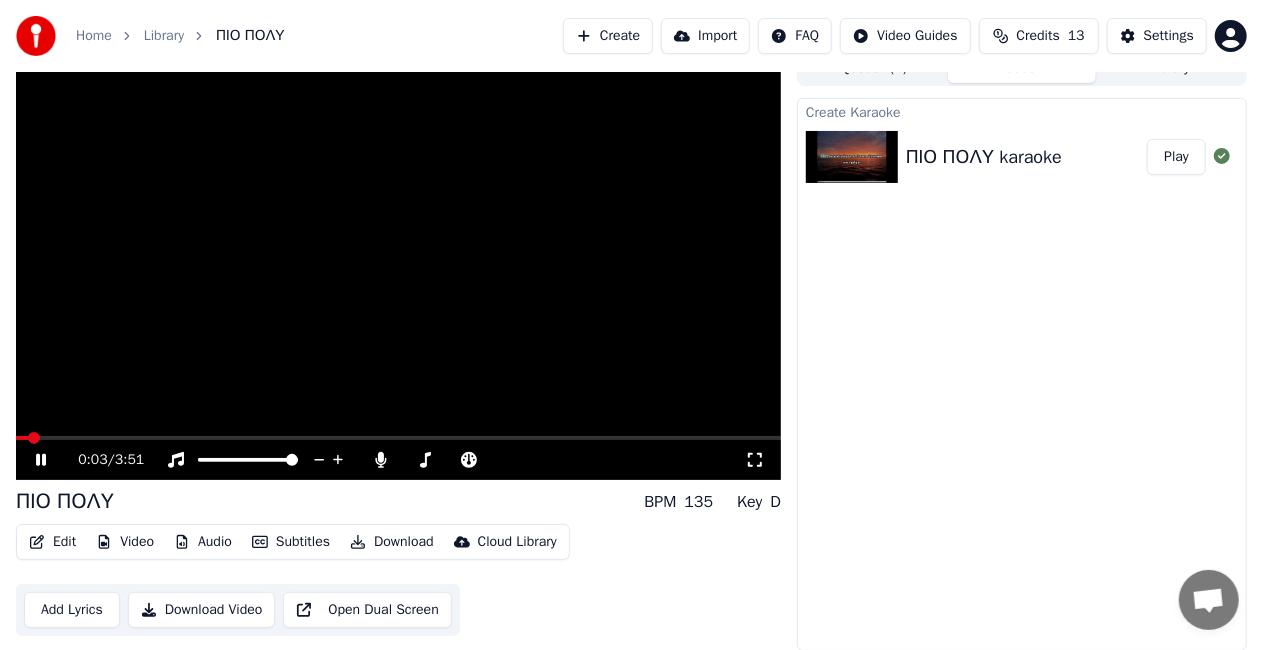 click 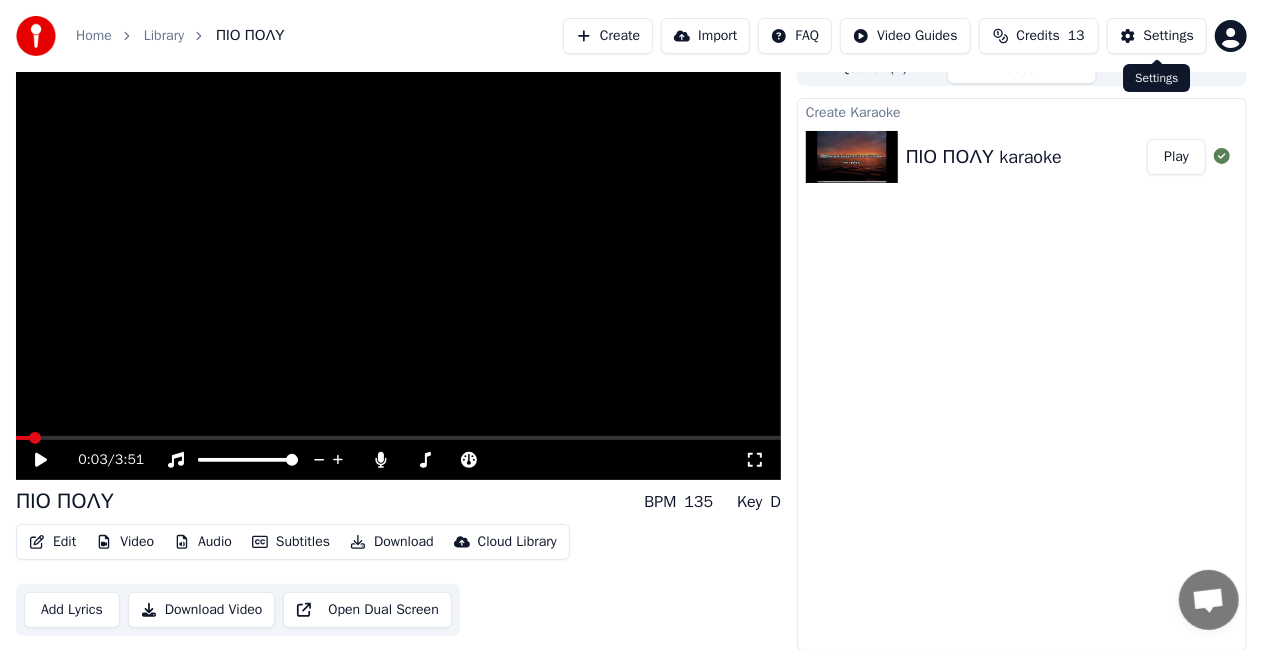 click on "Settings" at bounding box center [1157, 36] 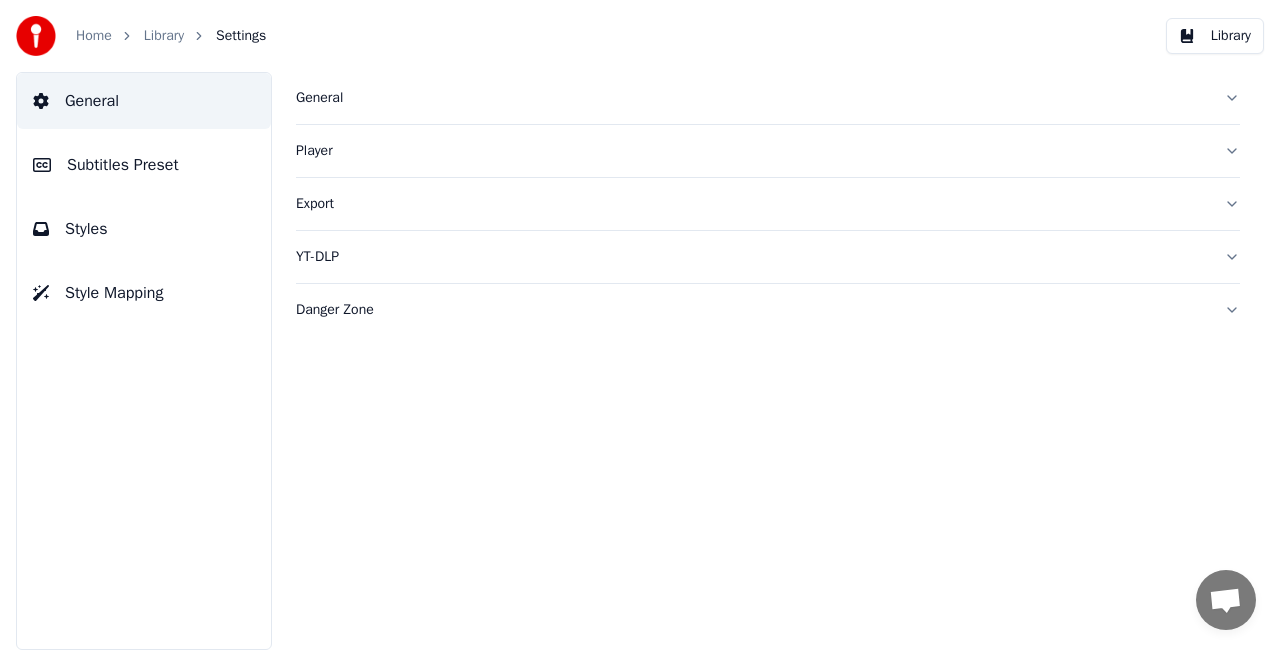 click at bounding box center [36, 36] 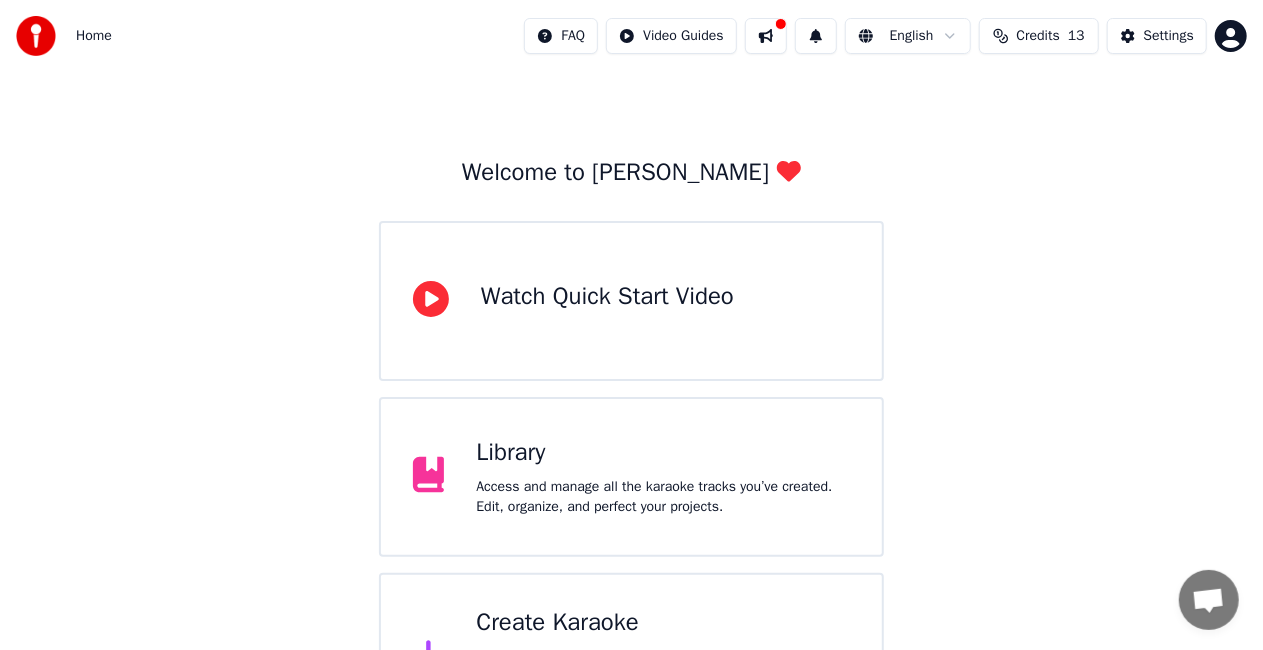 scroll, scrollTop: 0, scrollLeft: 0, axis: both 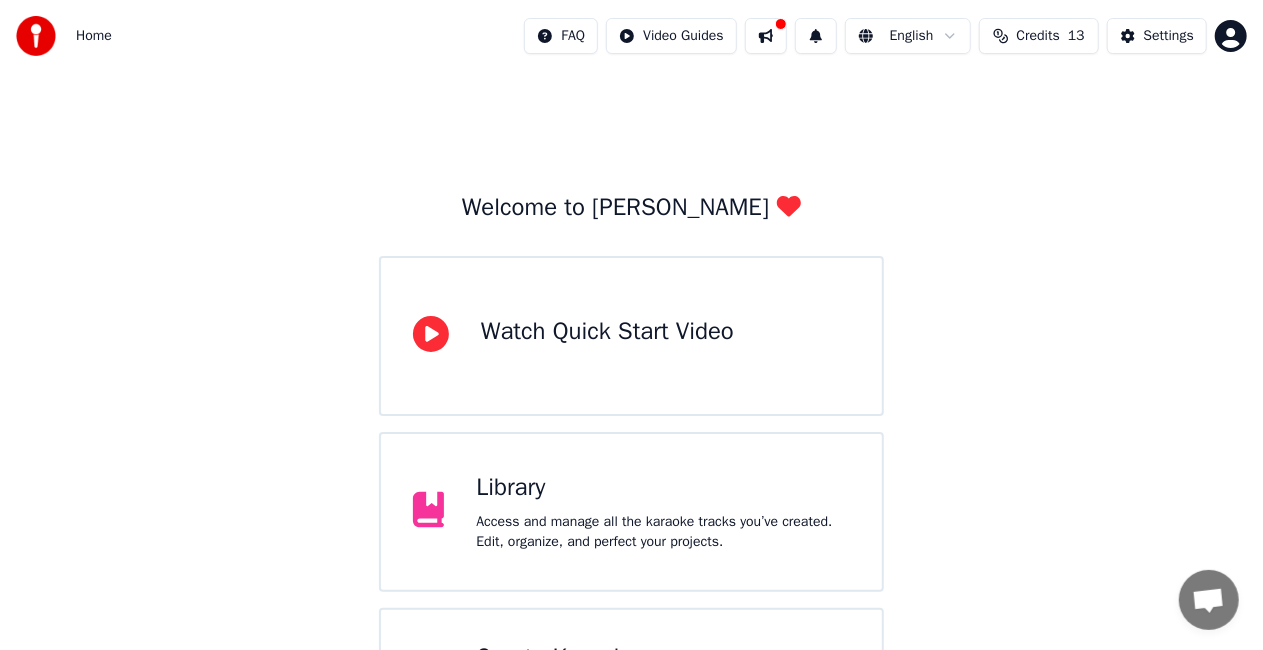 click at bounding box center (36, 36) 